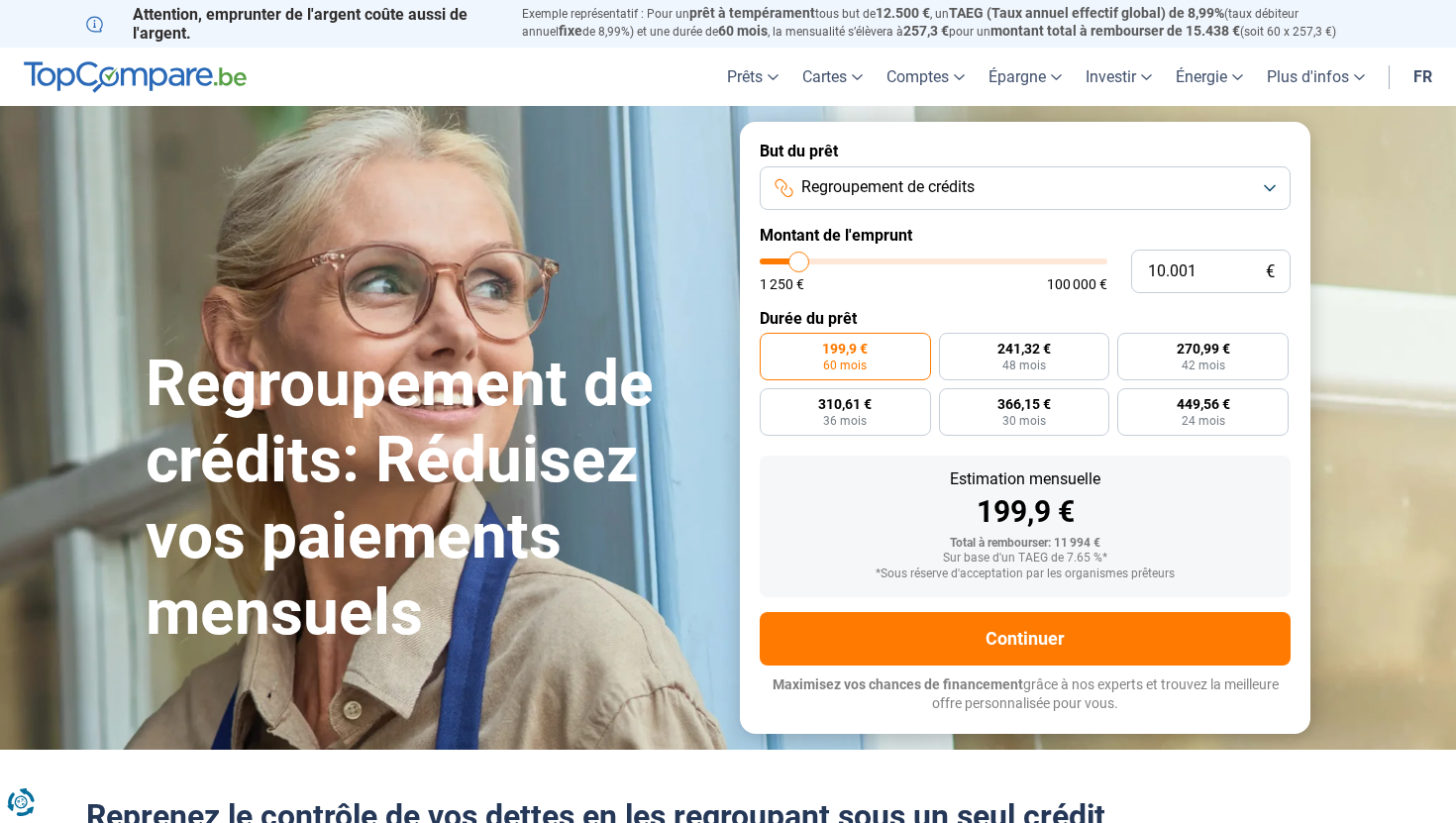 scroll, scrollTop: 0, scrollLeft: 0, axis: both 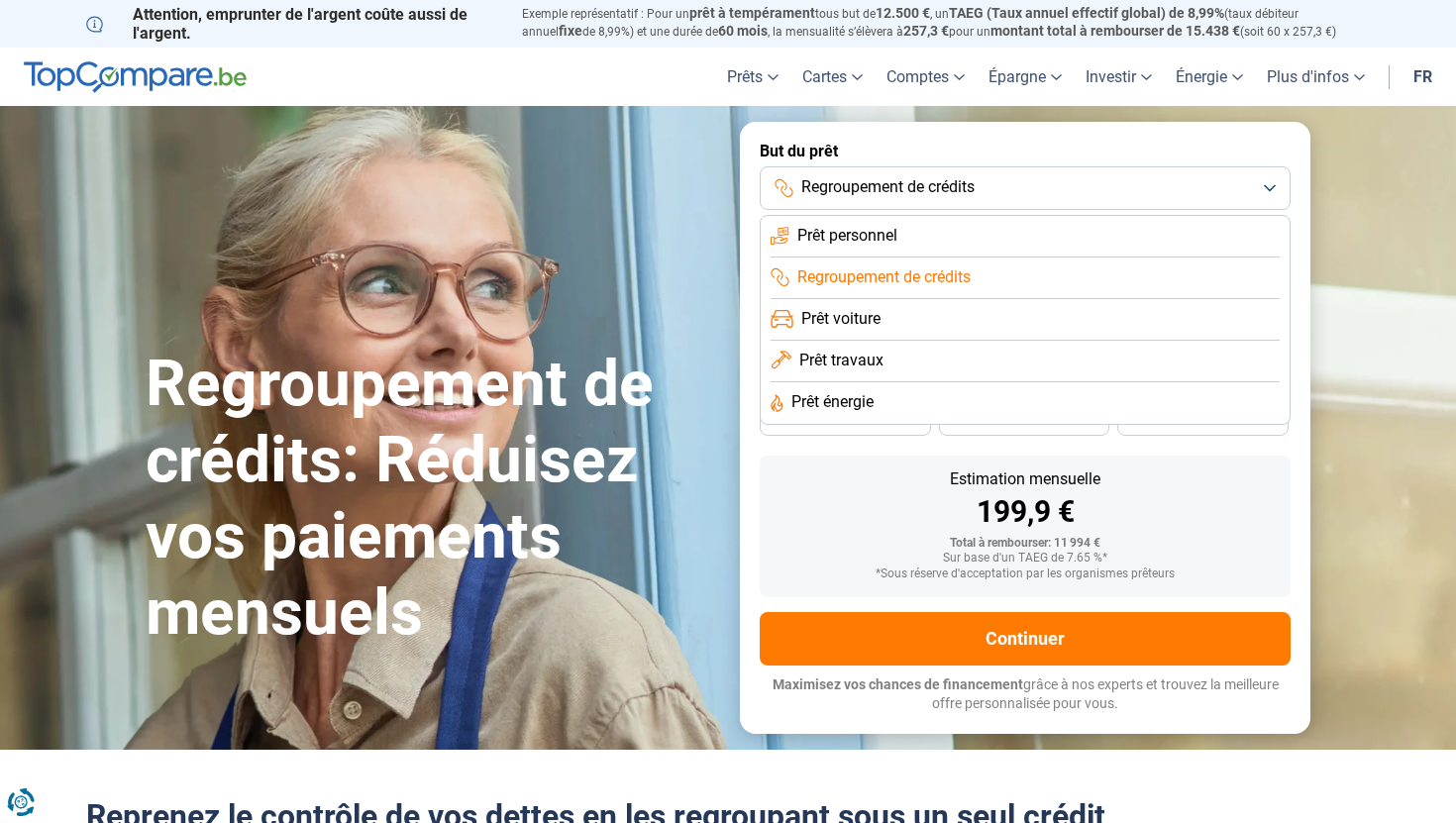 click on "Prêt personnel" 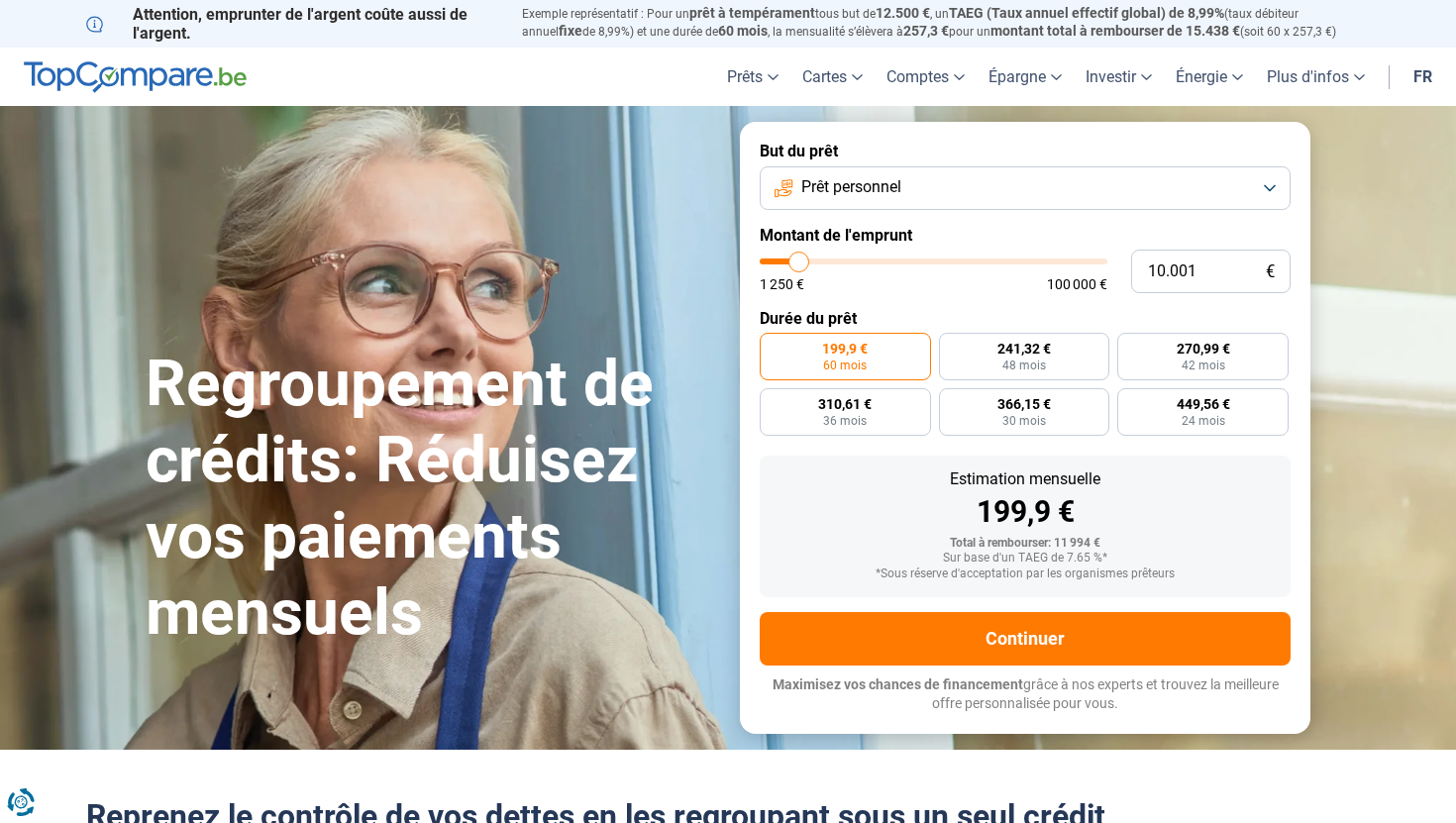 type on "9.750" 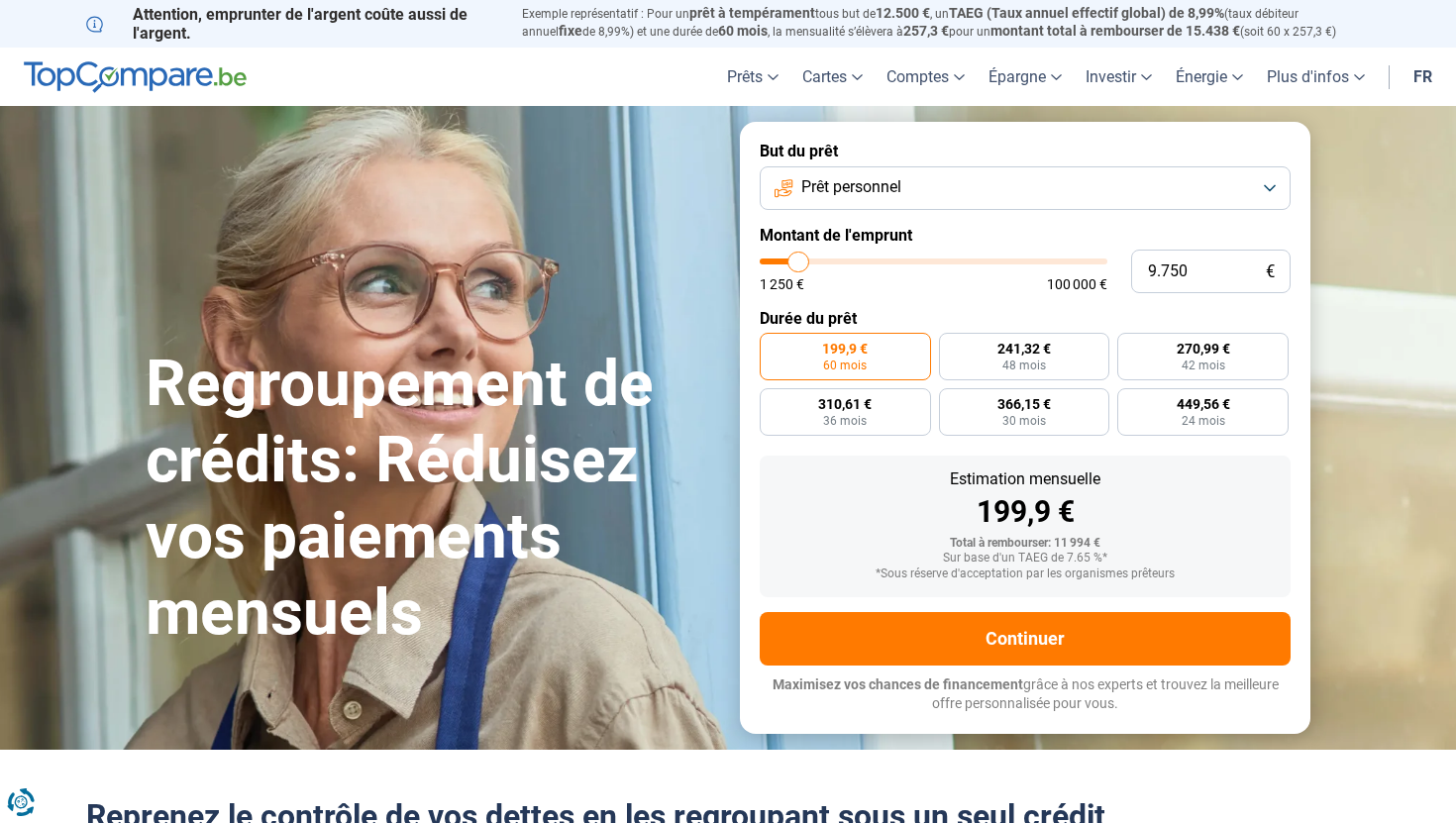 type on "10.750" 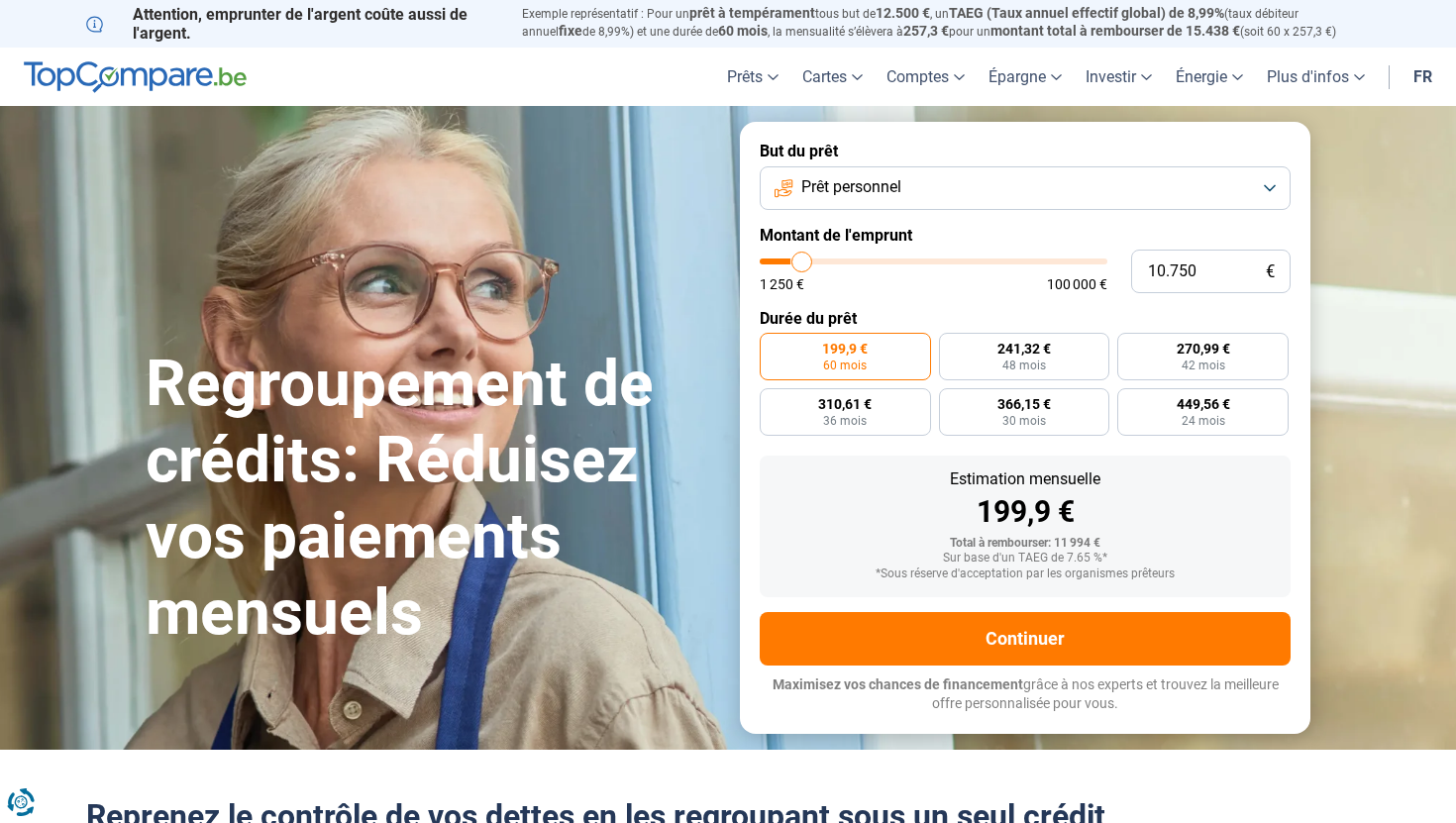 type on "12.750" 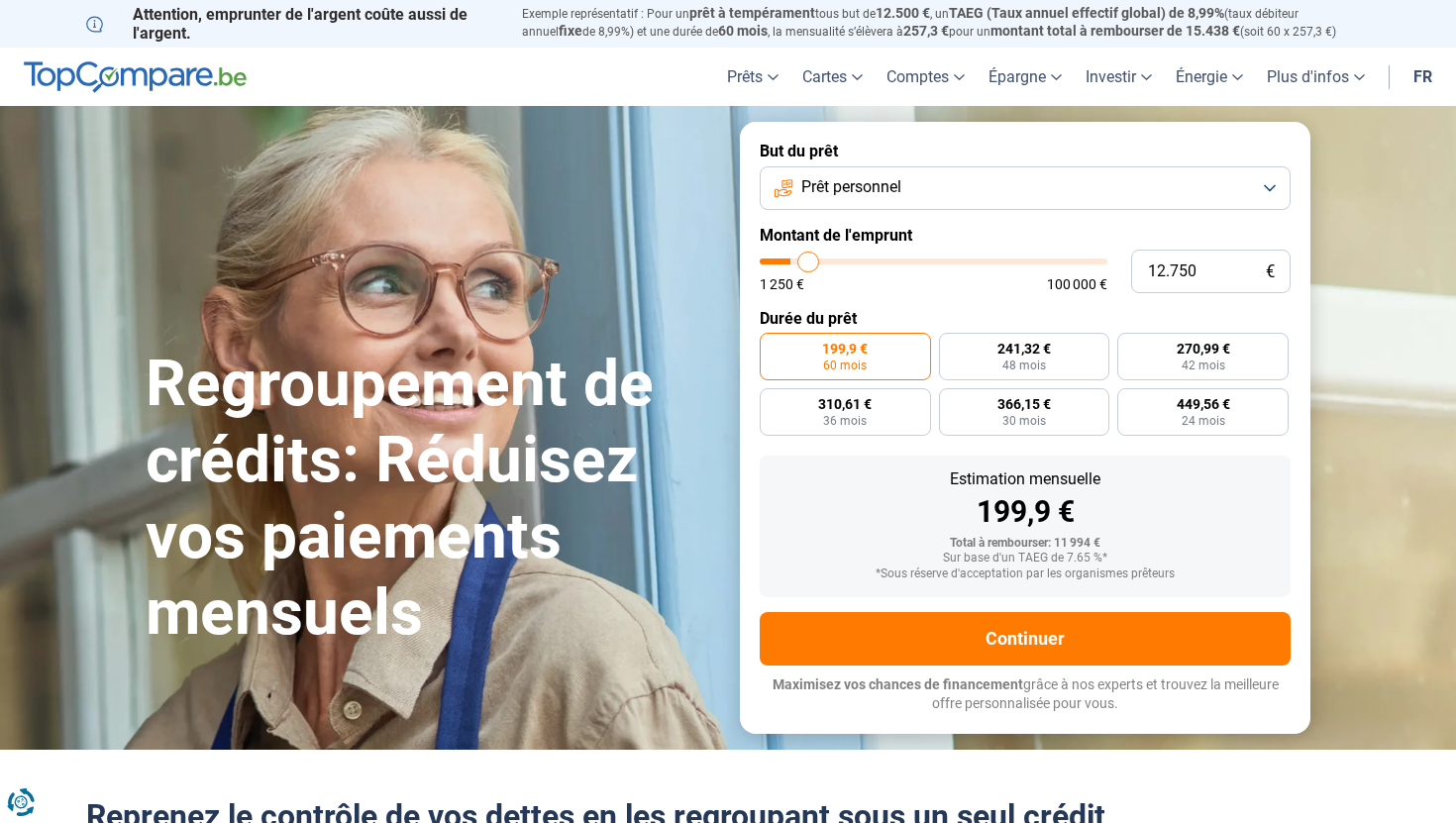 type on "15.500" 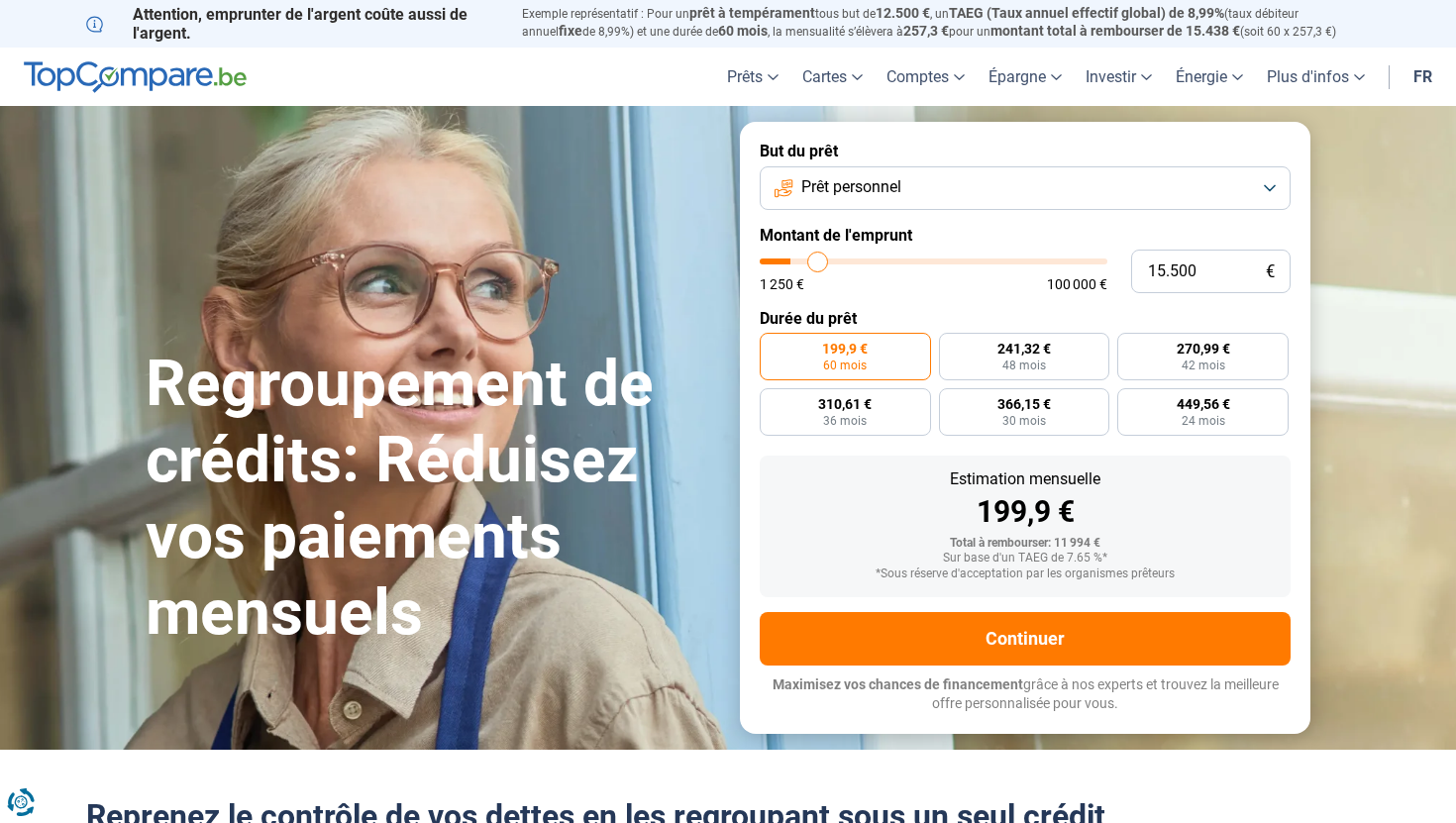 type on "18.250" 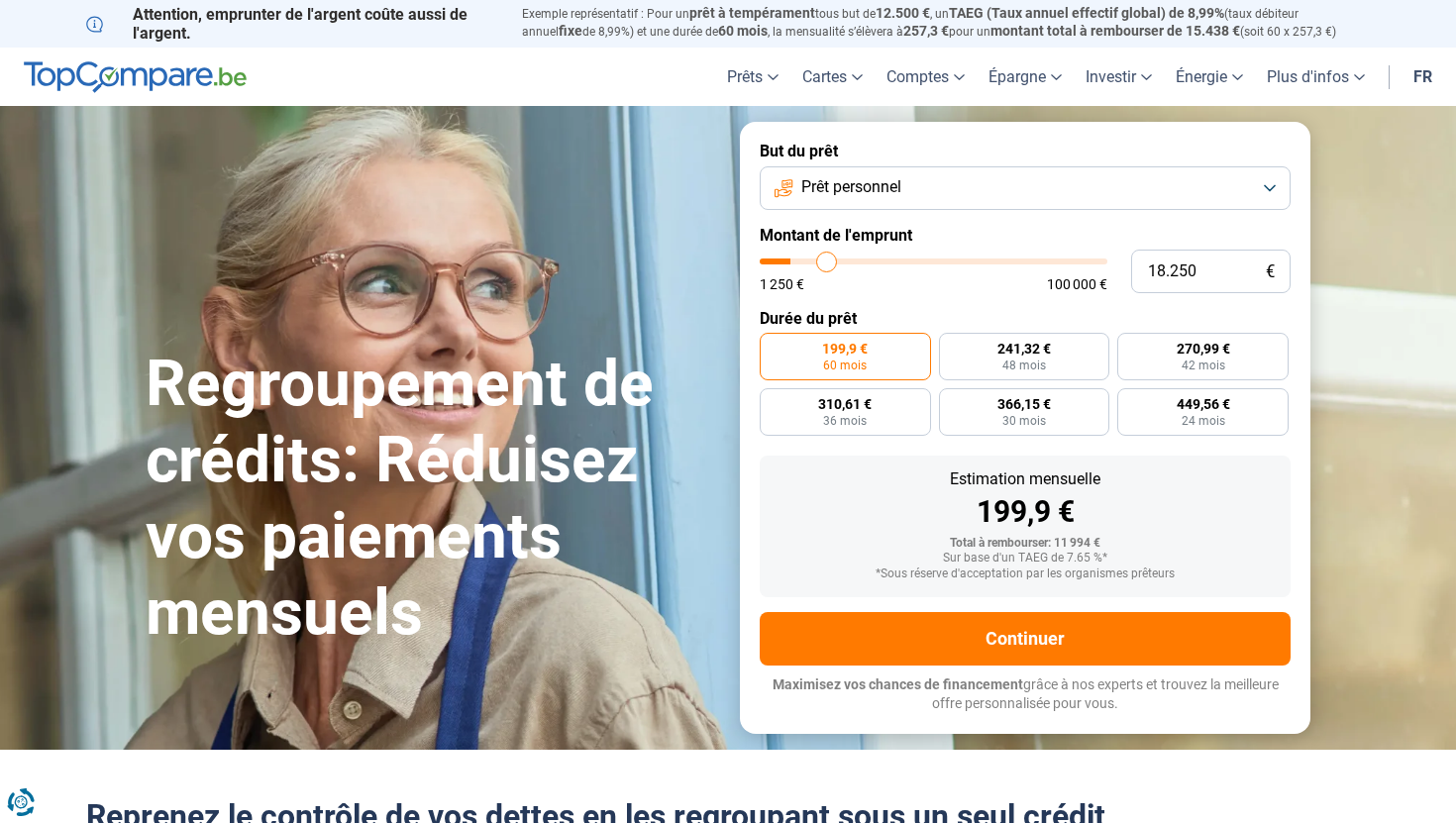 type on "20.750" 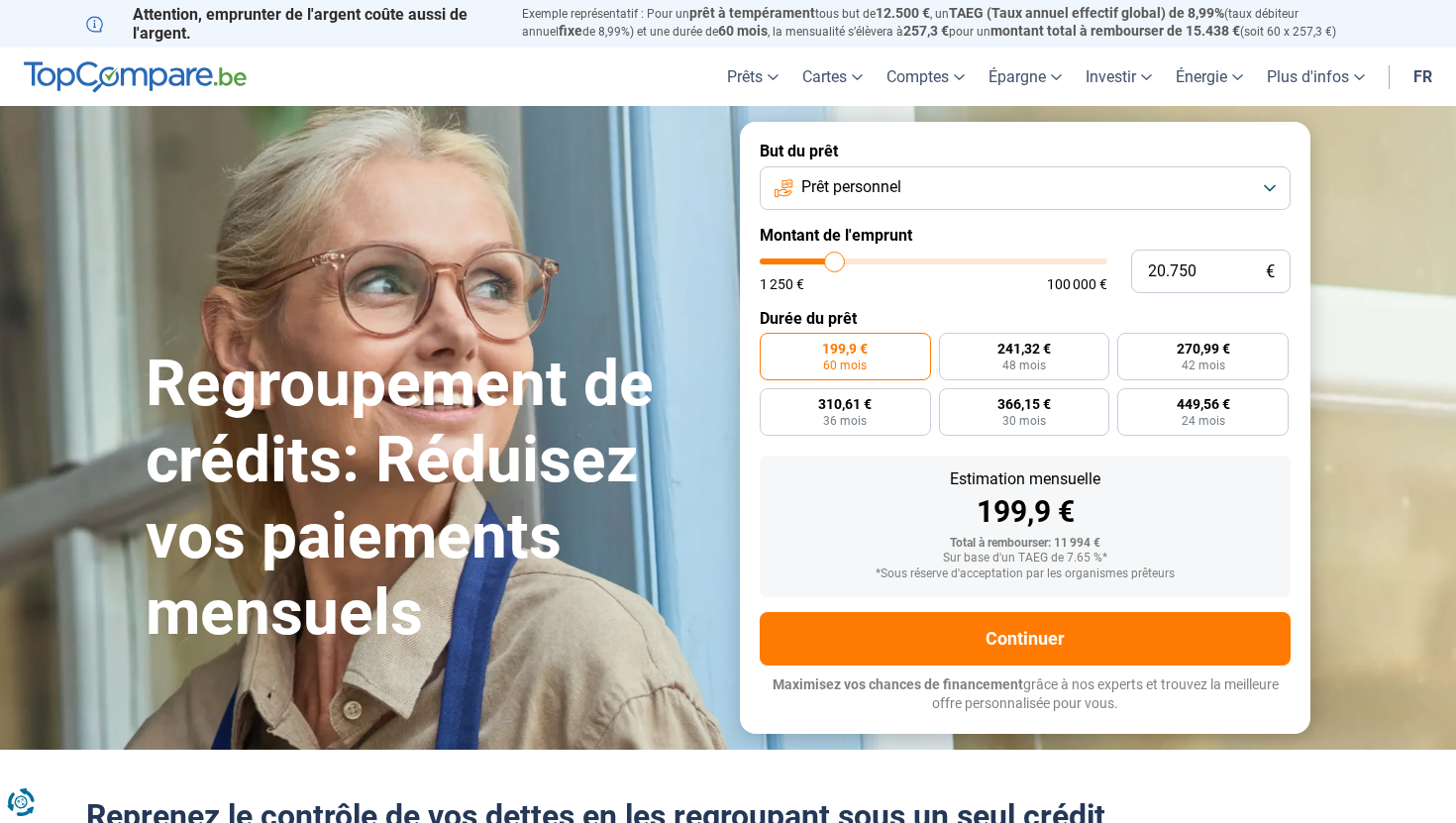 type on "23.250" 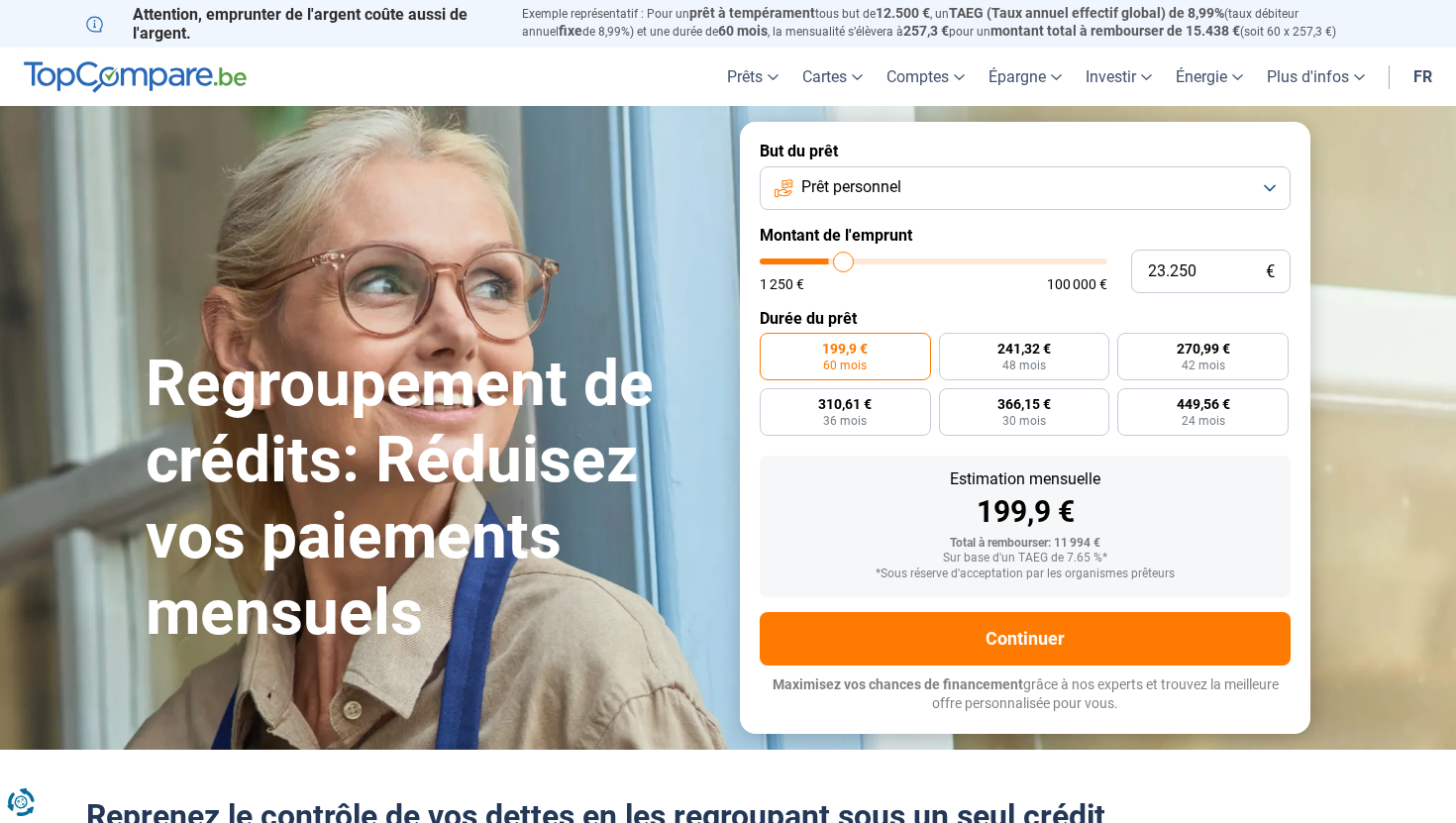 type on "26.000" 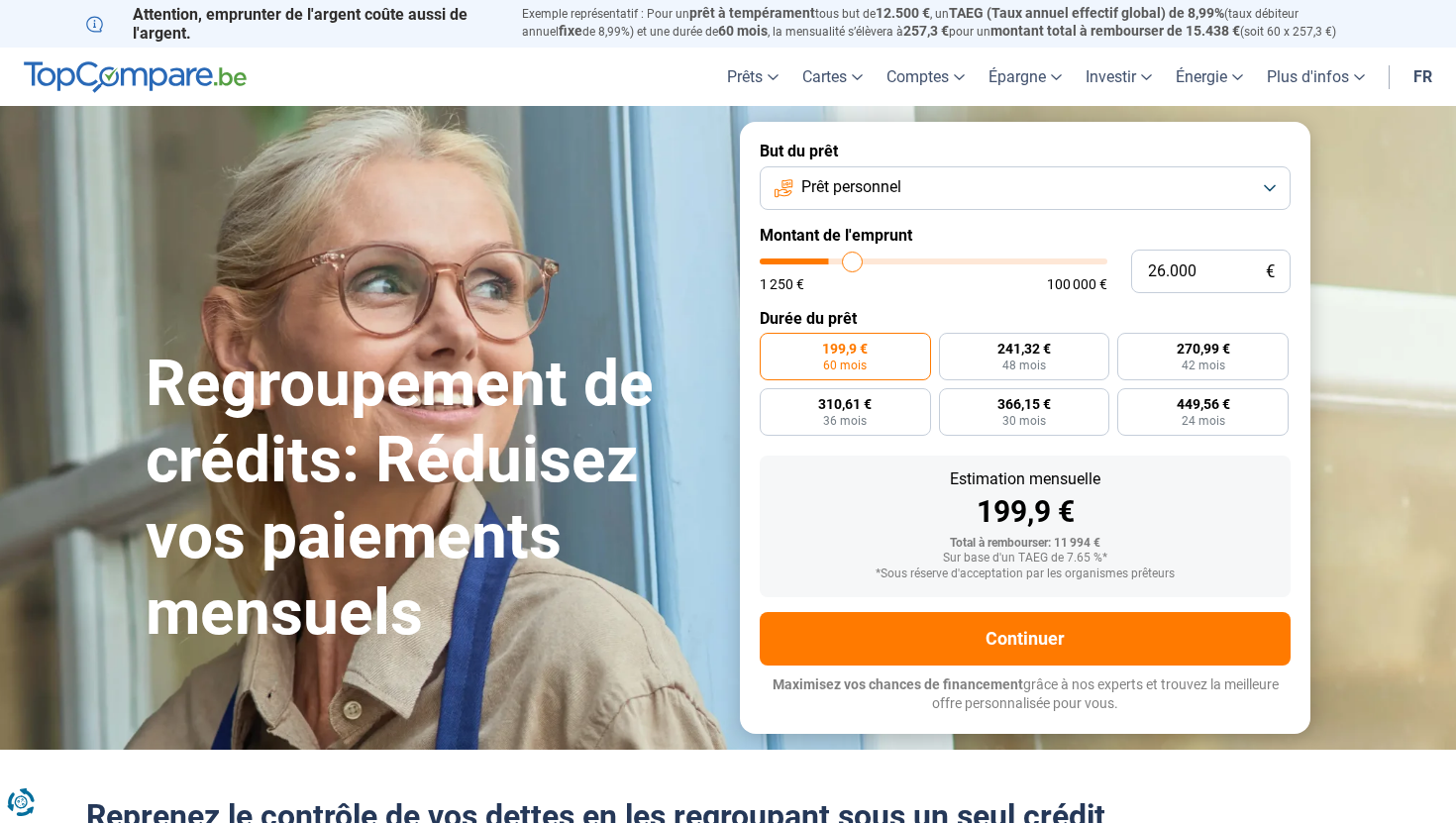 type on "28.750" 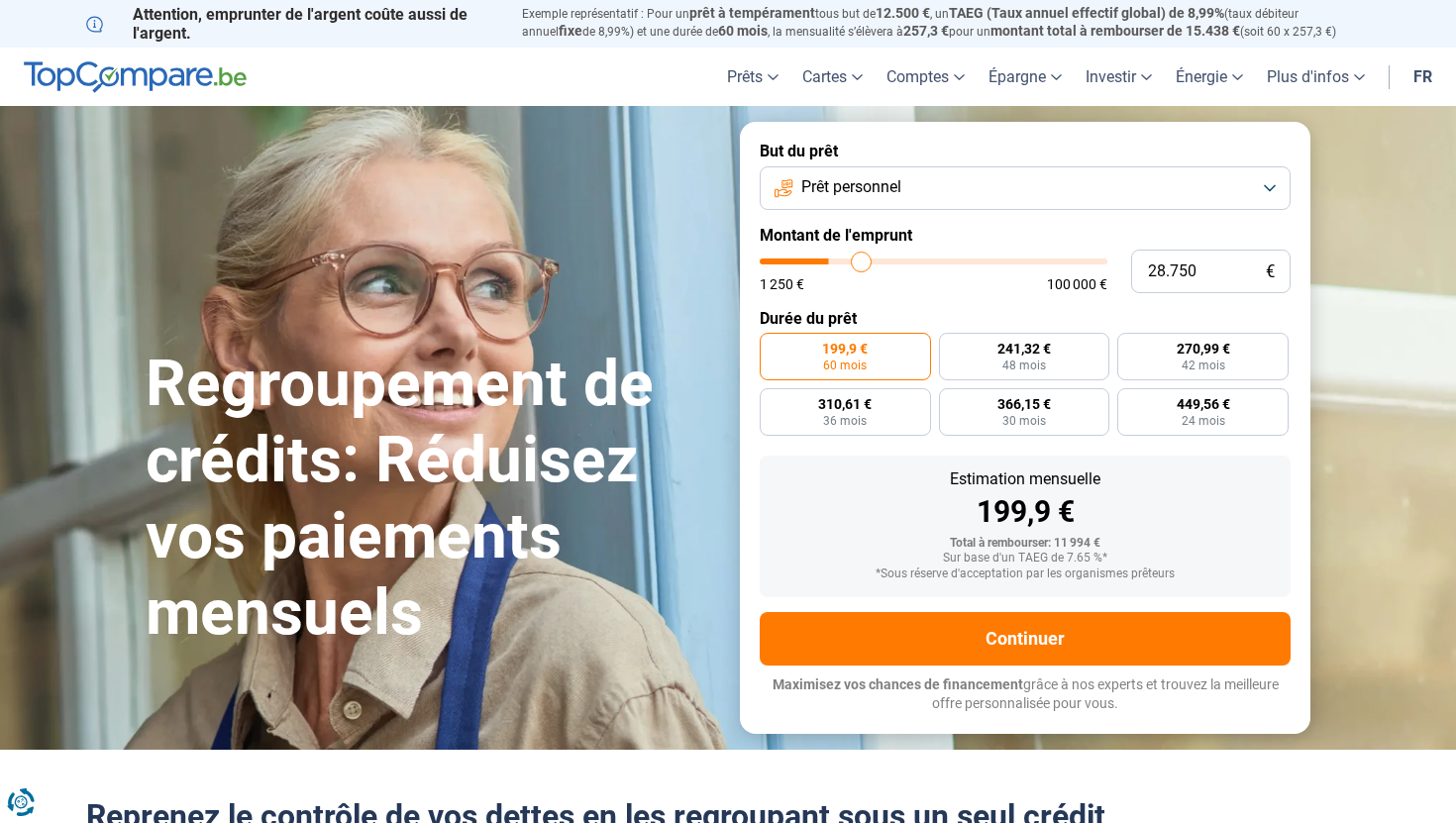 type on "31.250" 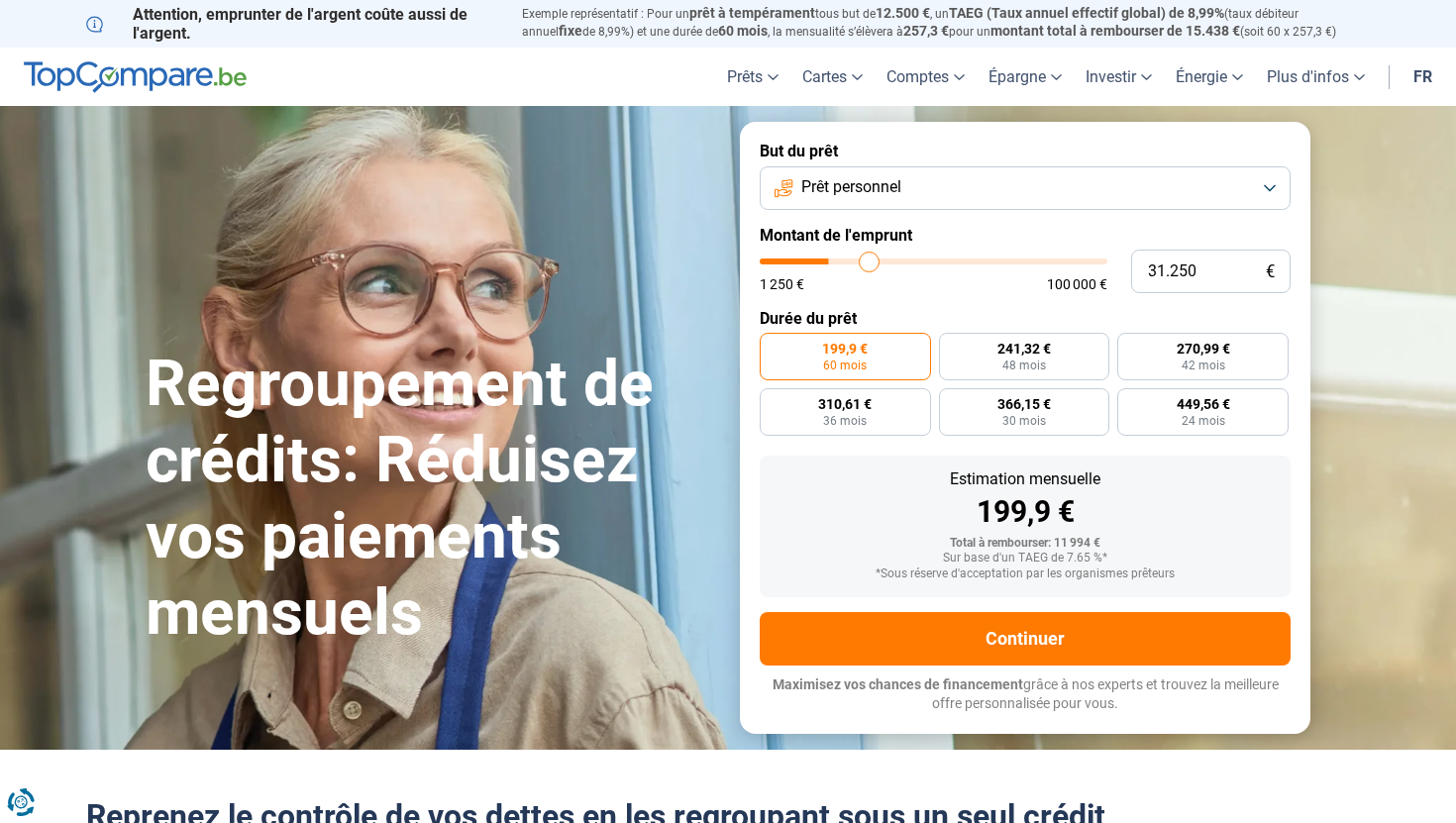type on "33.750" 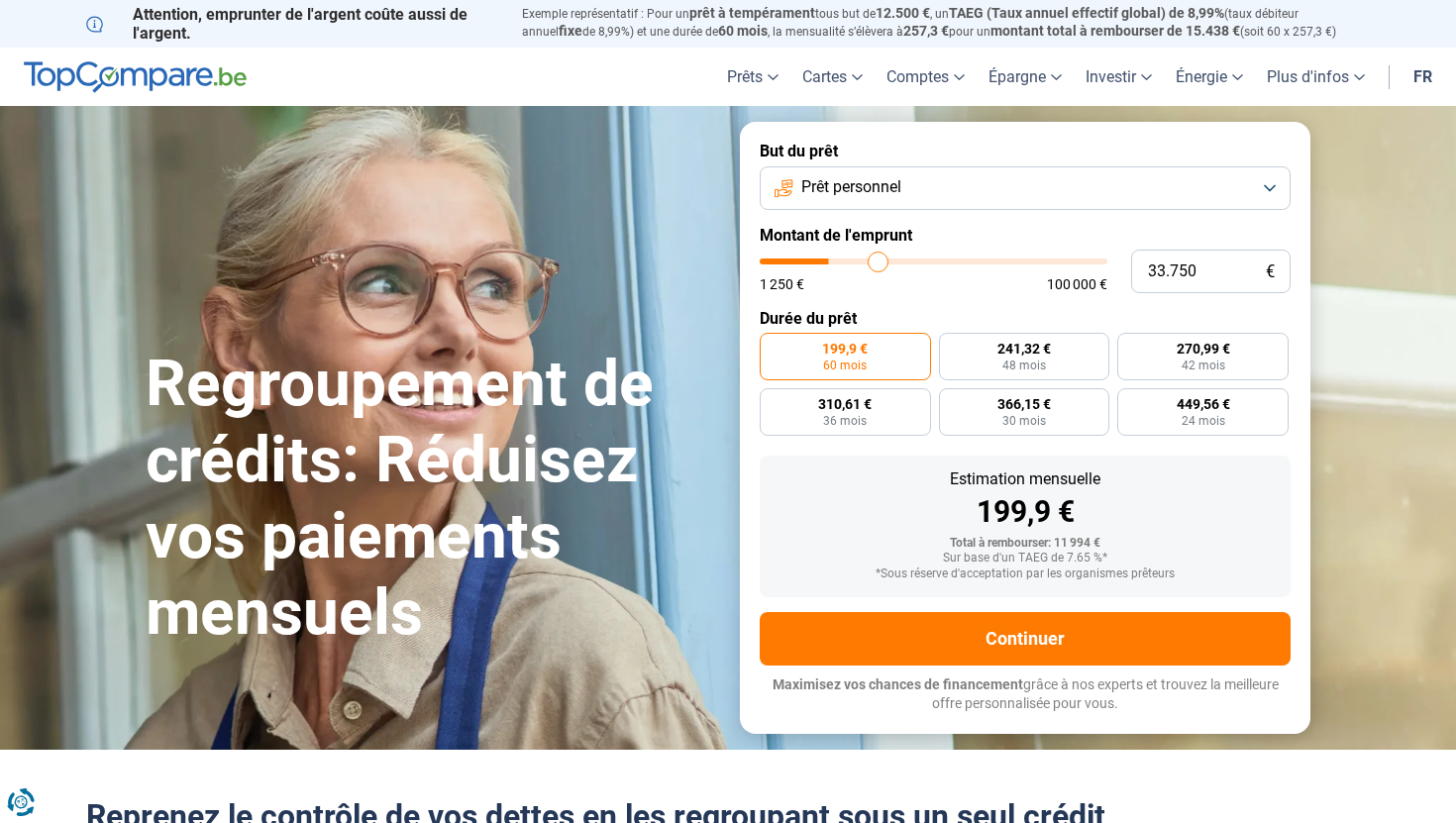 type on "36.000" 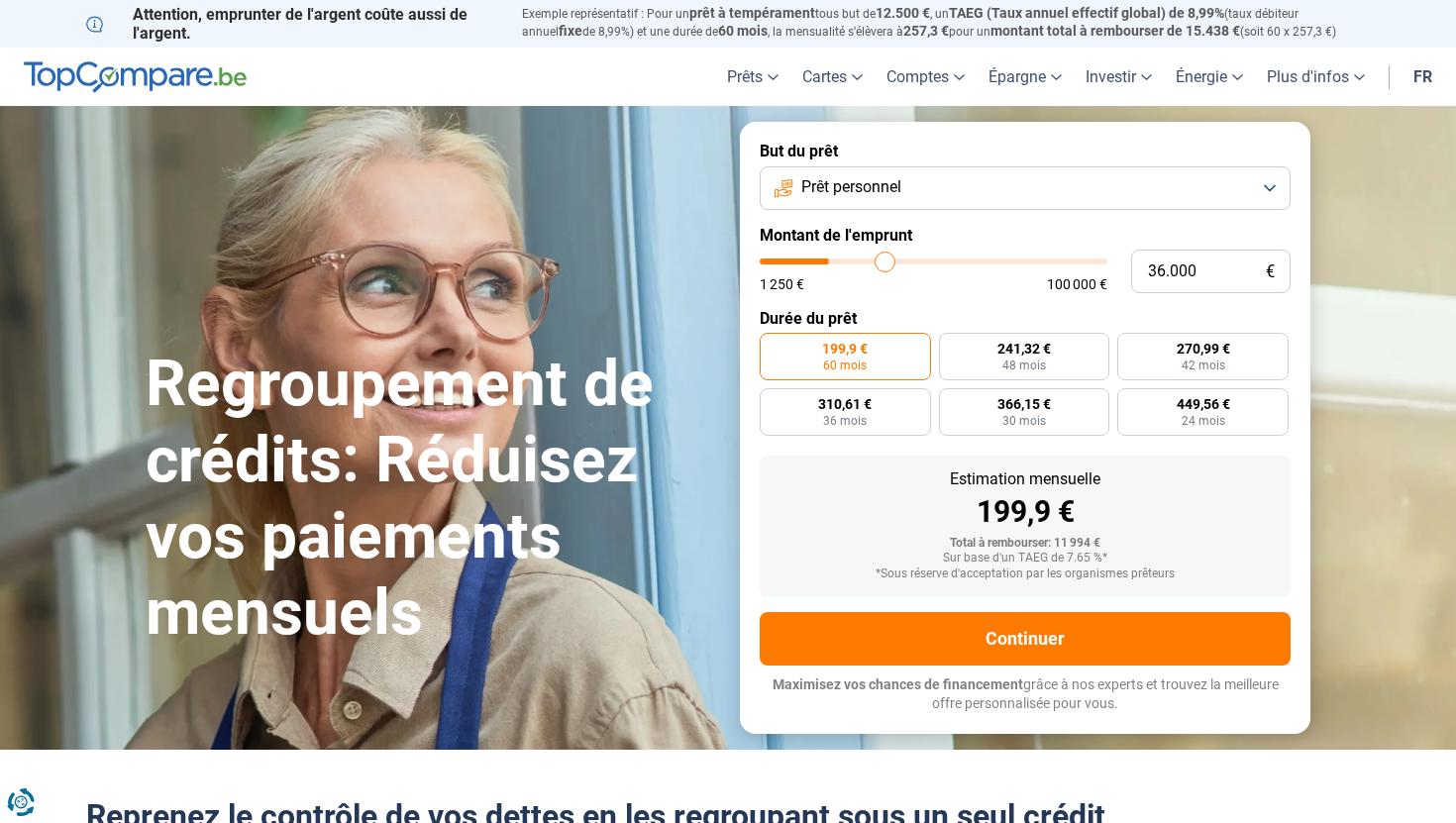 type on "38.250" 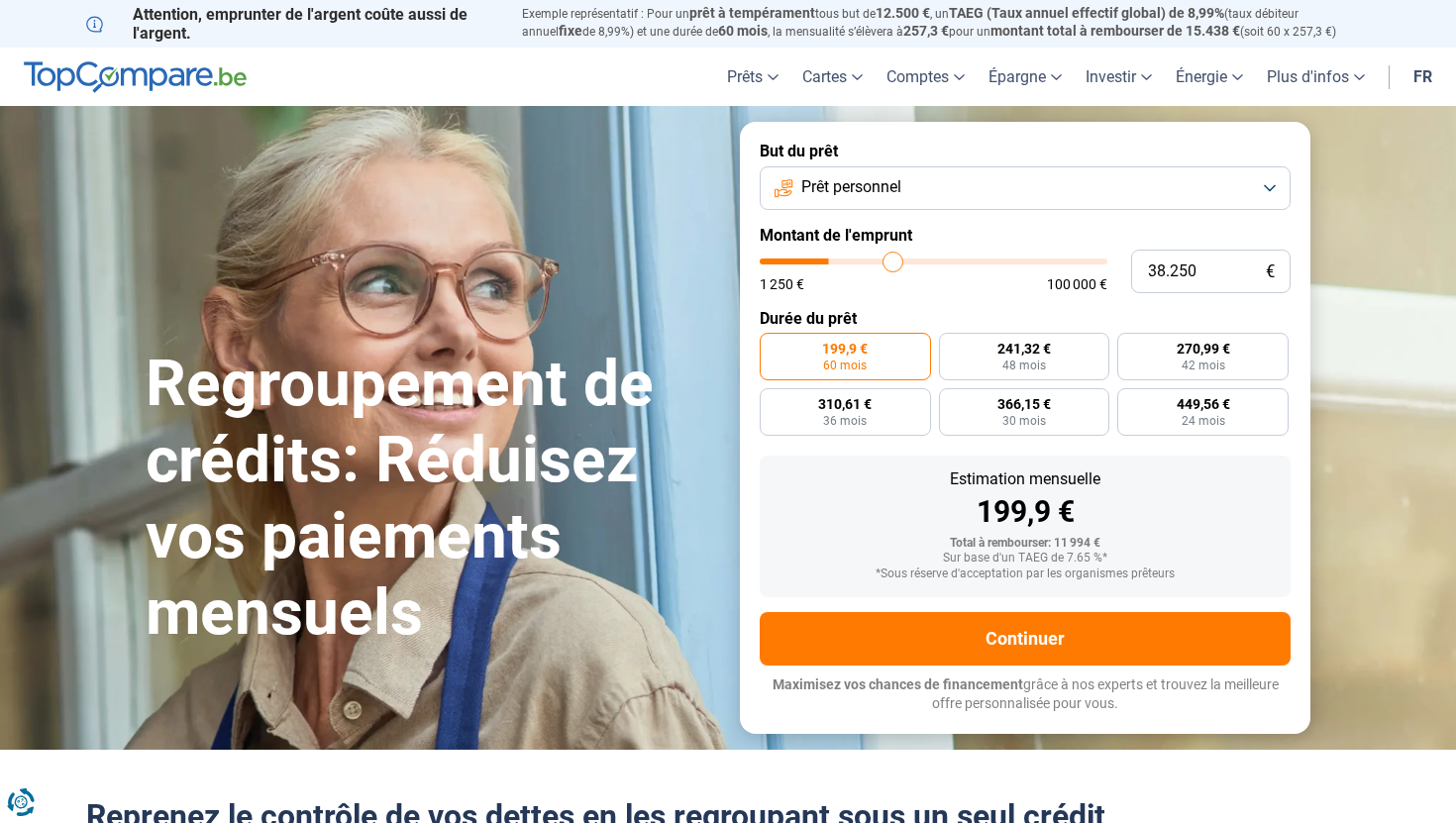type on "40.250" 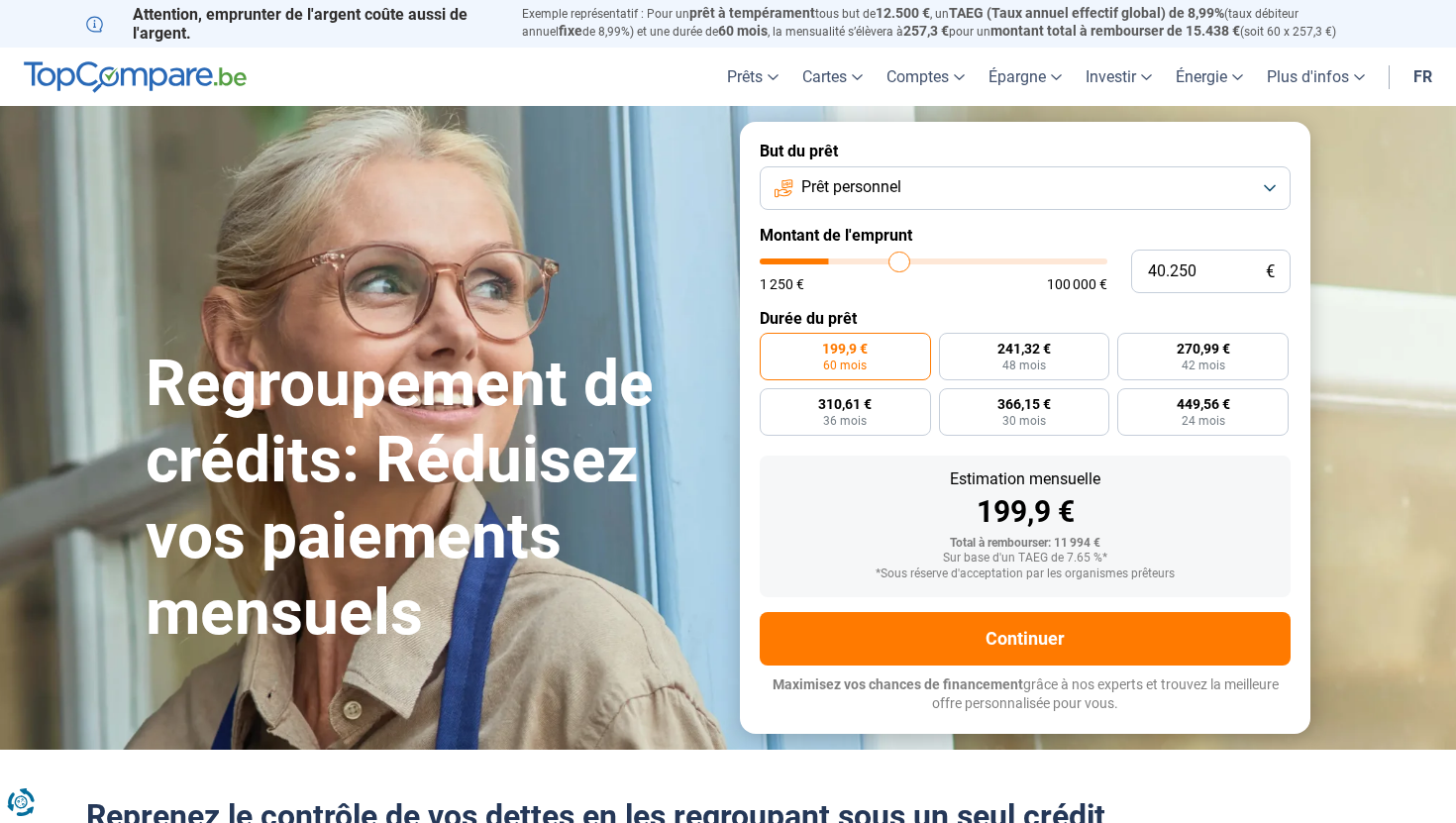type on "42.250" 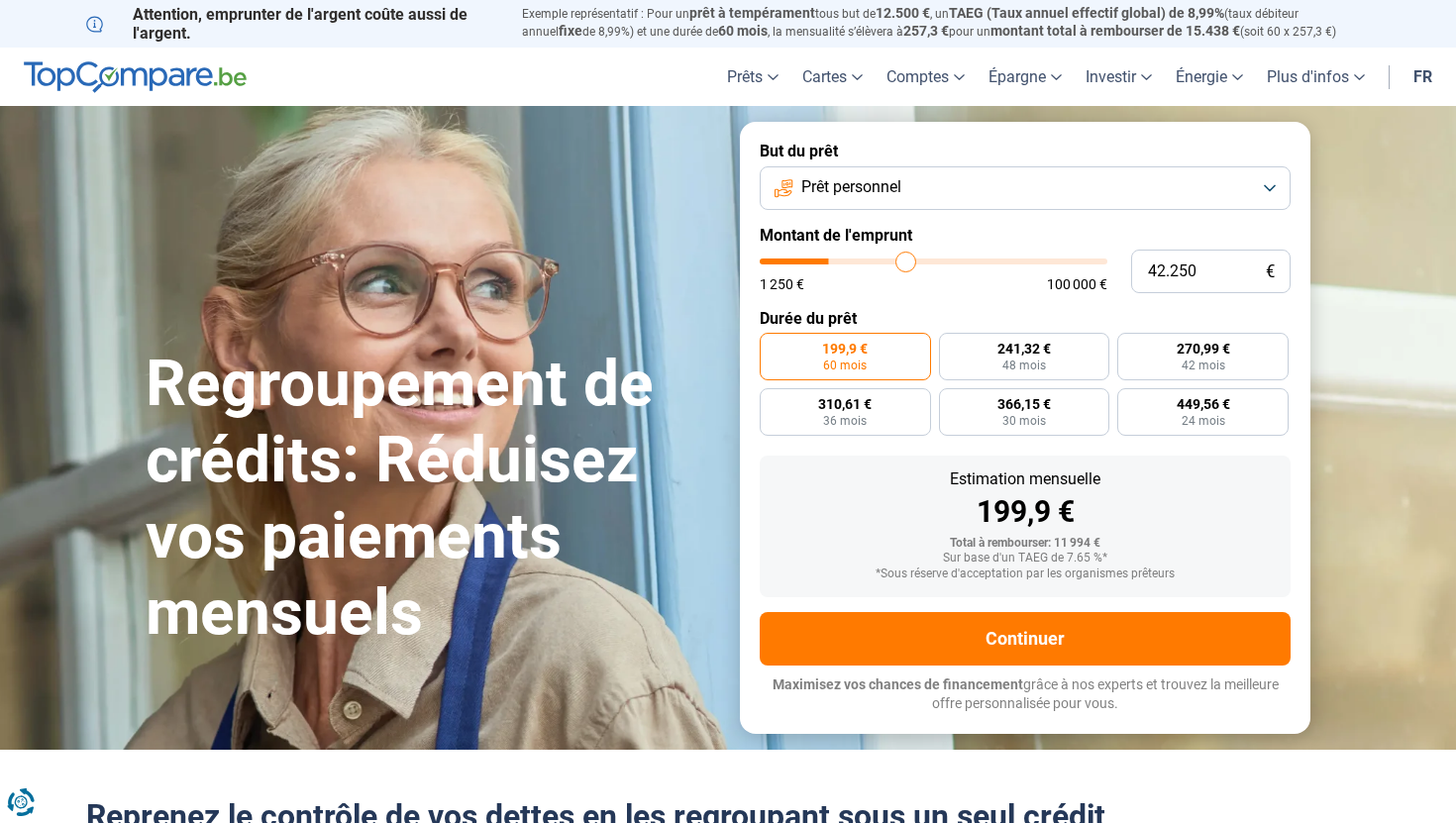 type on "44.000" 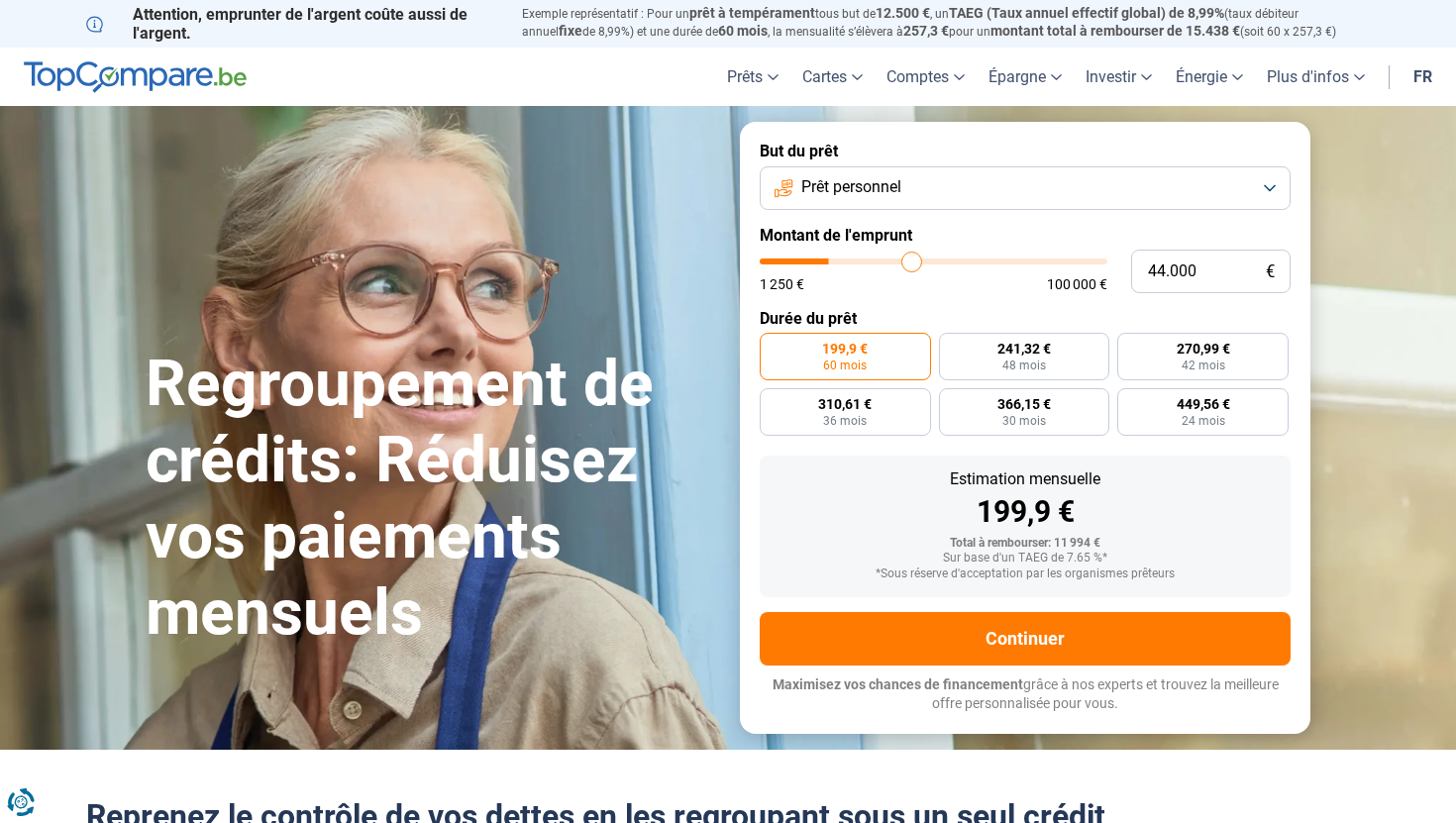 type on "45.500" 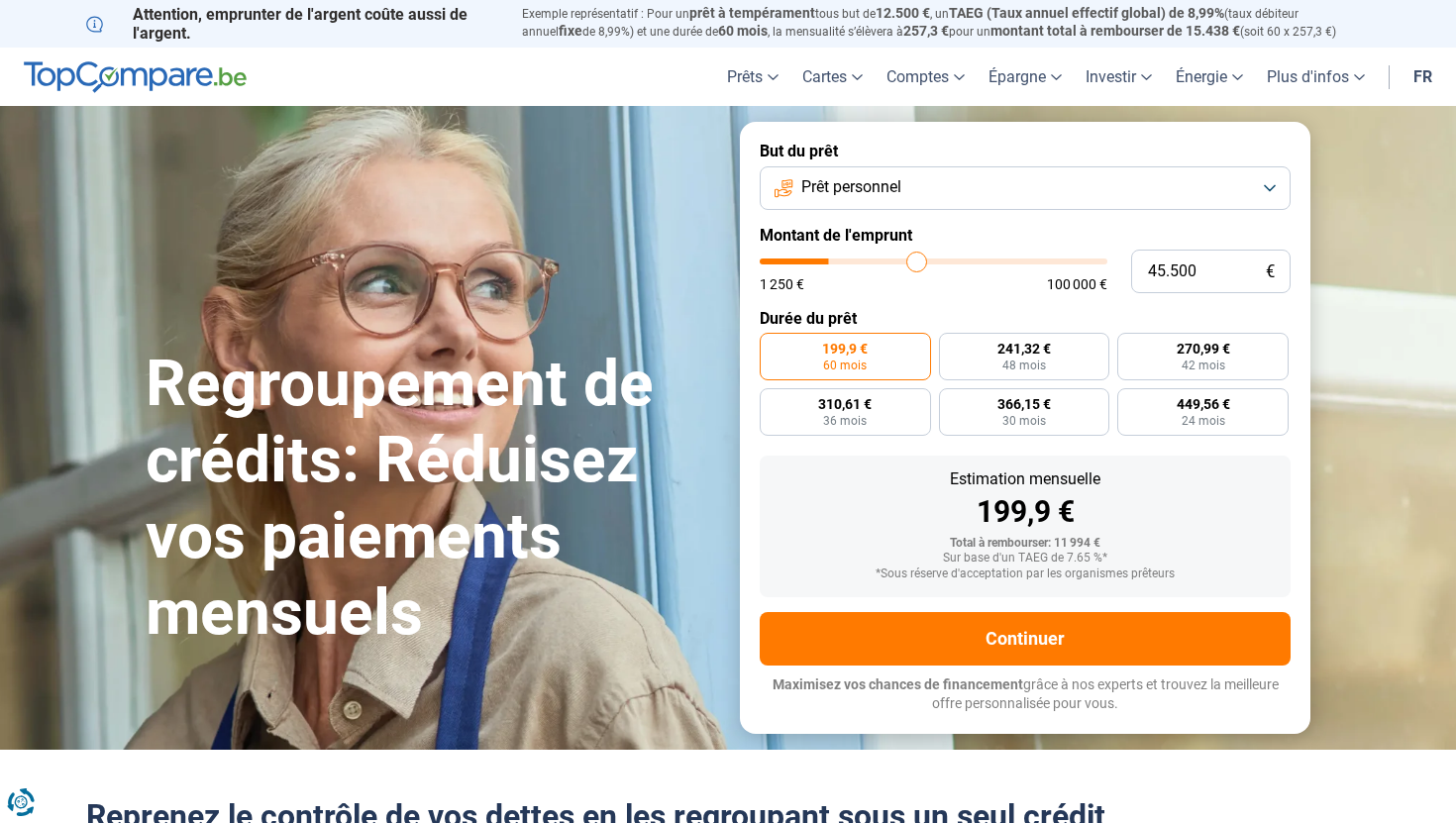 type on "46.500" 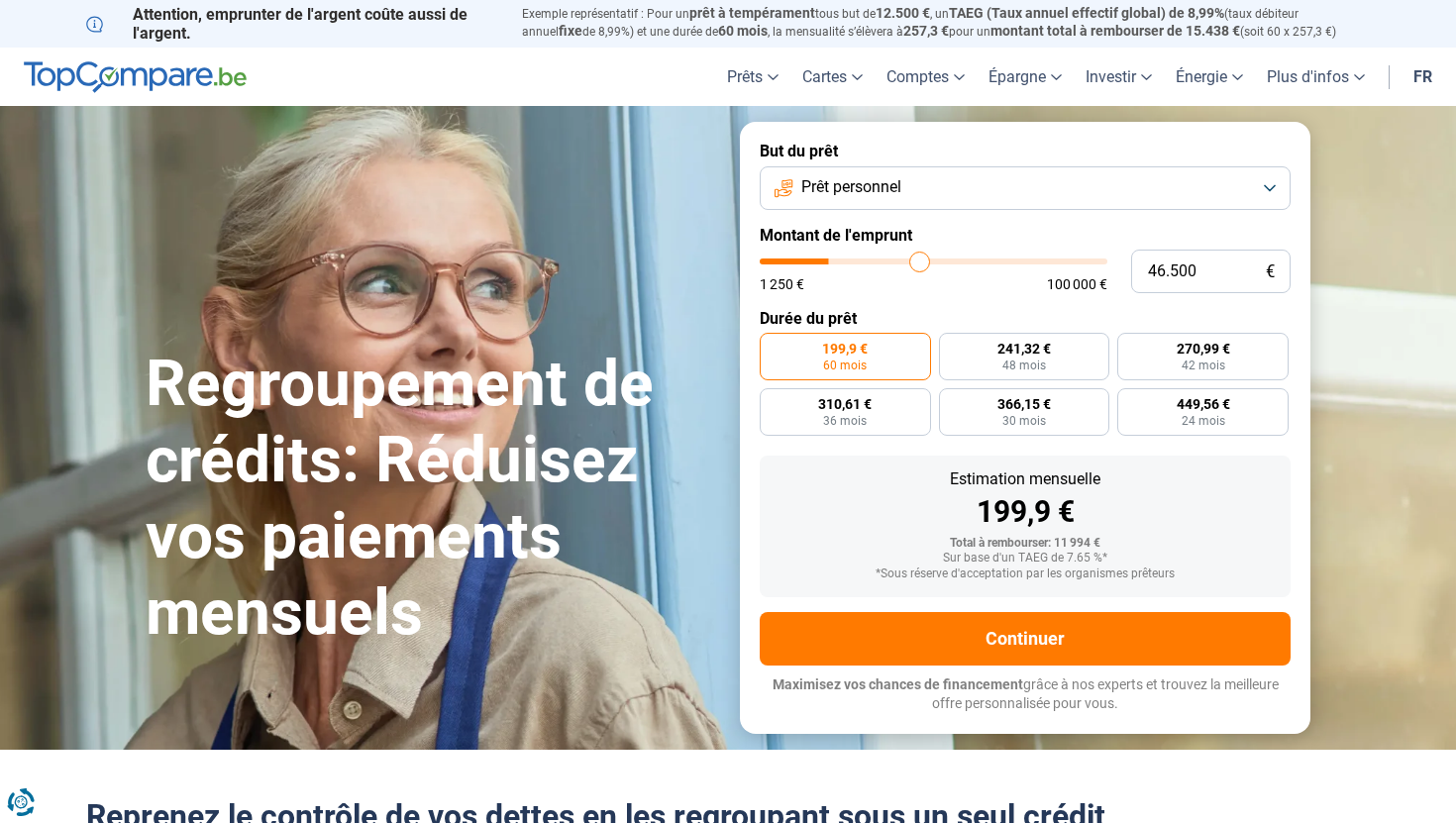 type on "47.000" 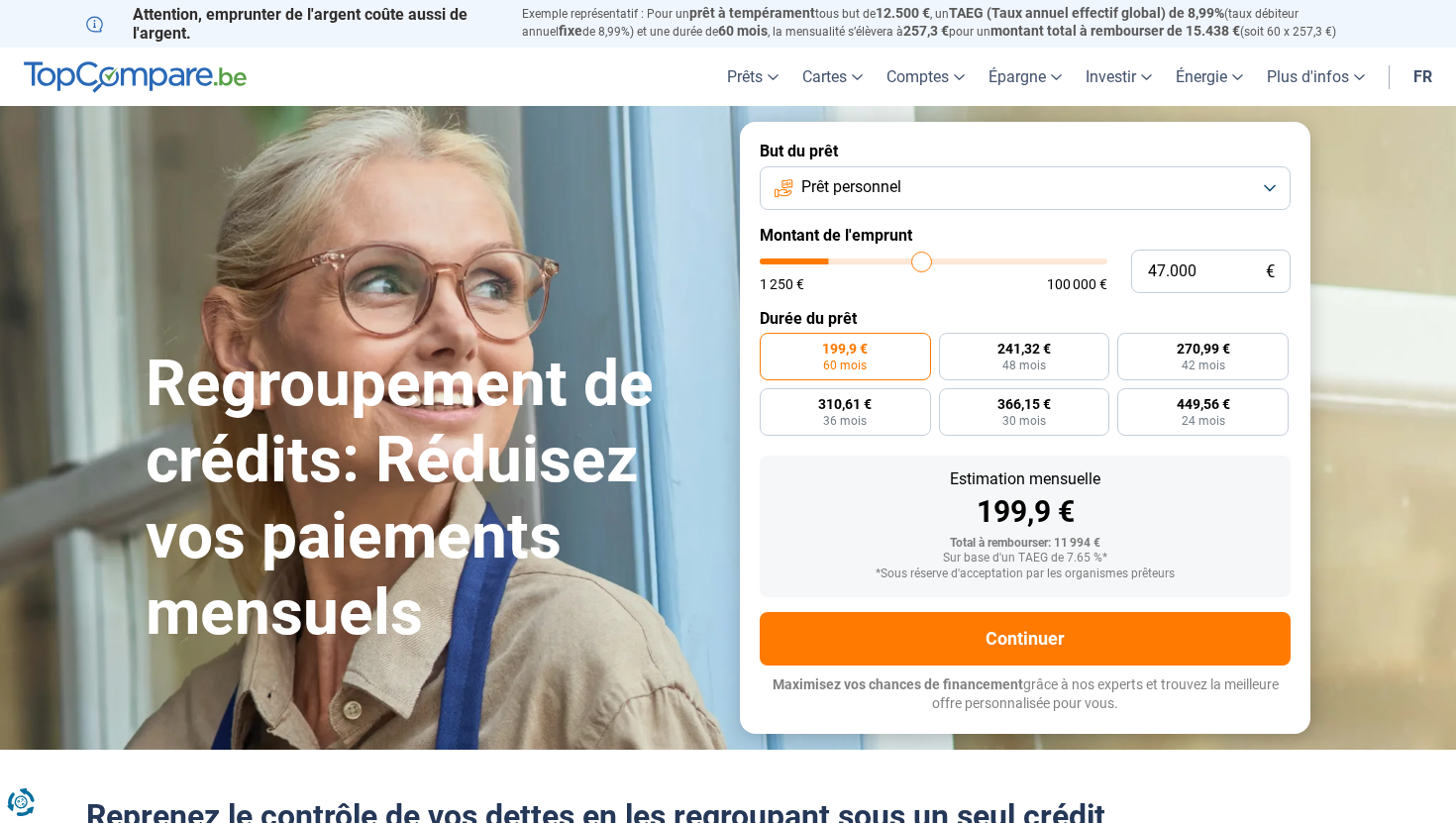 type on "47.500" 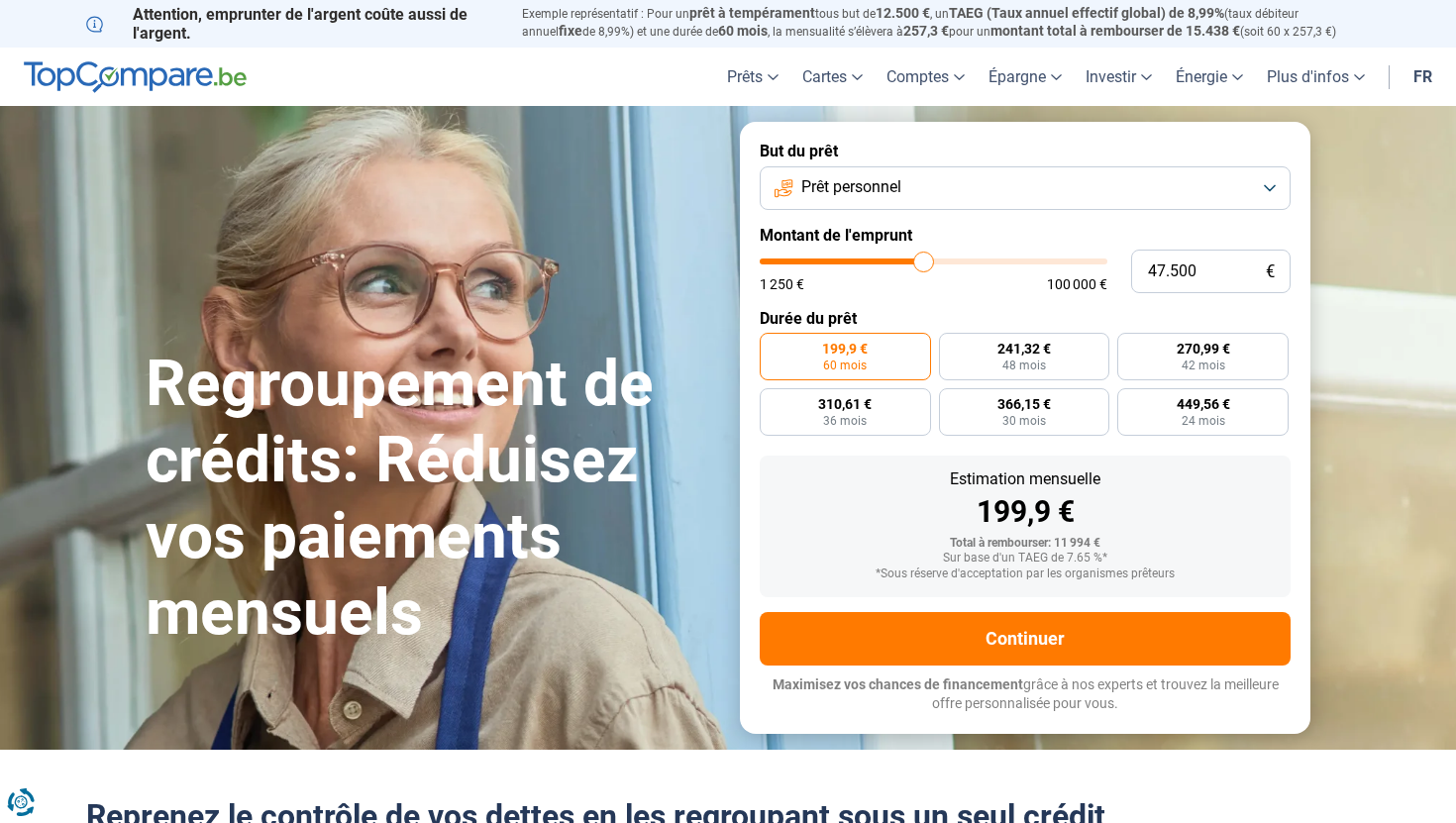type on "47.750" 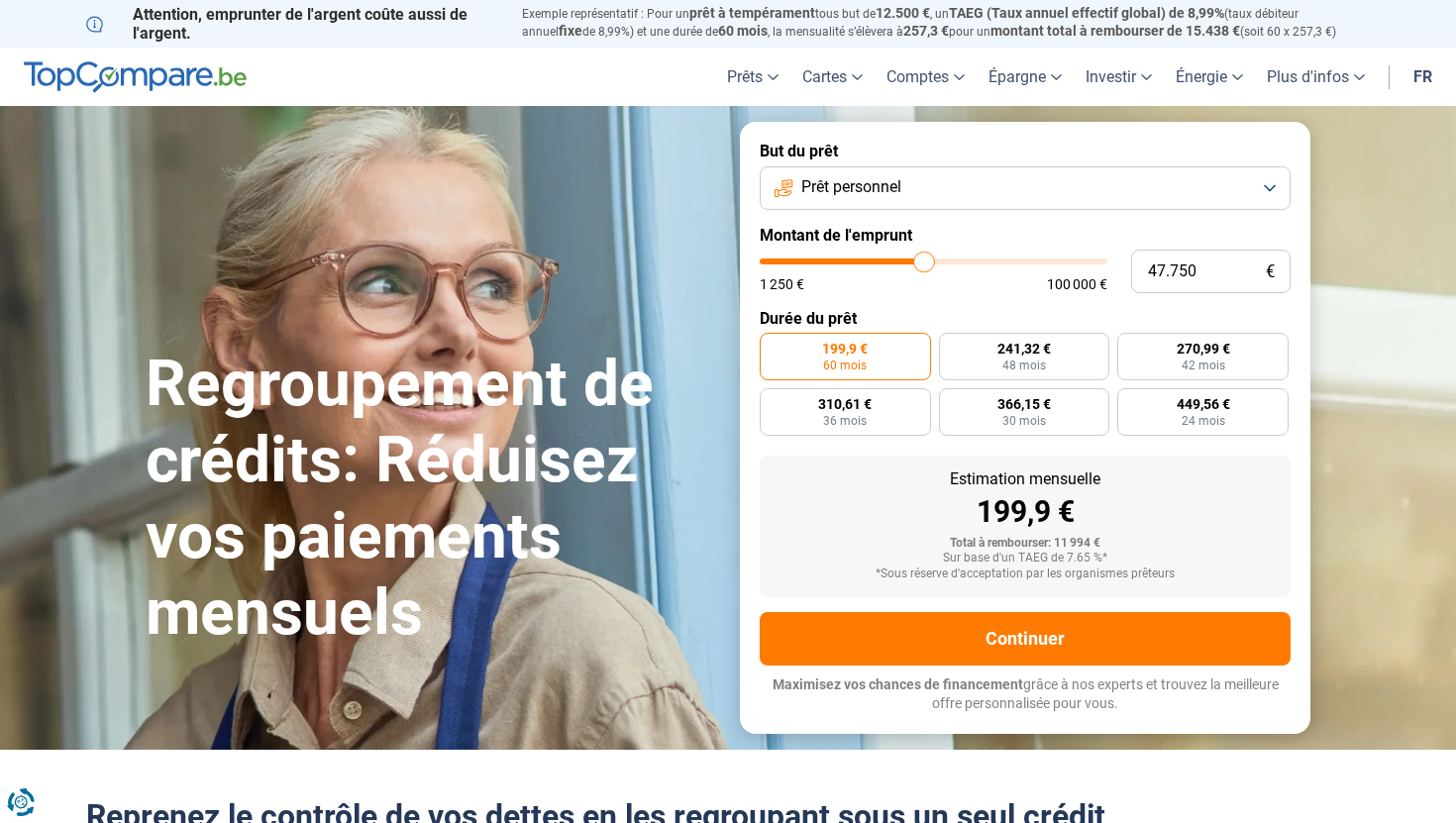 type on "48.000" 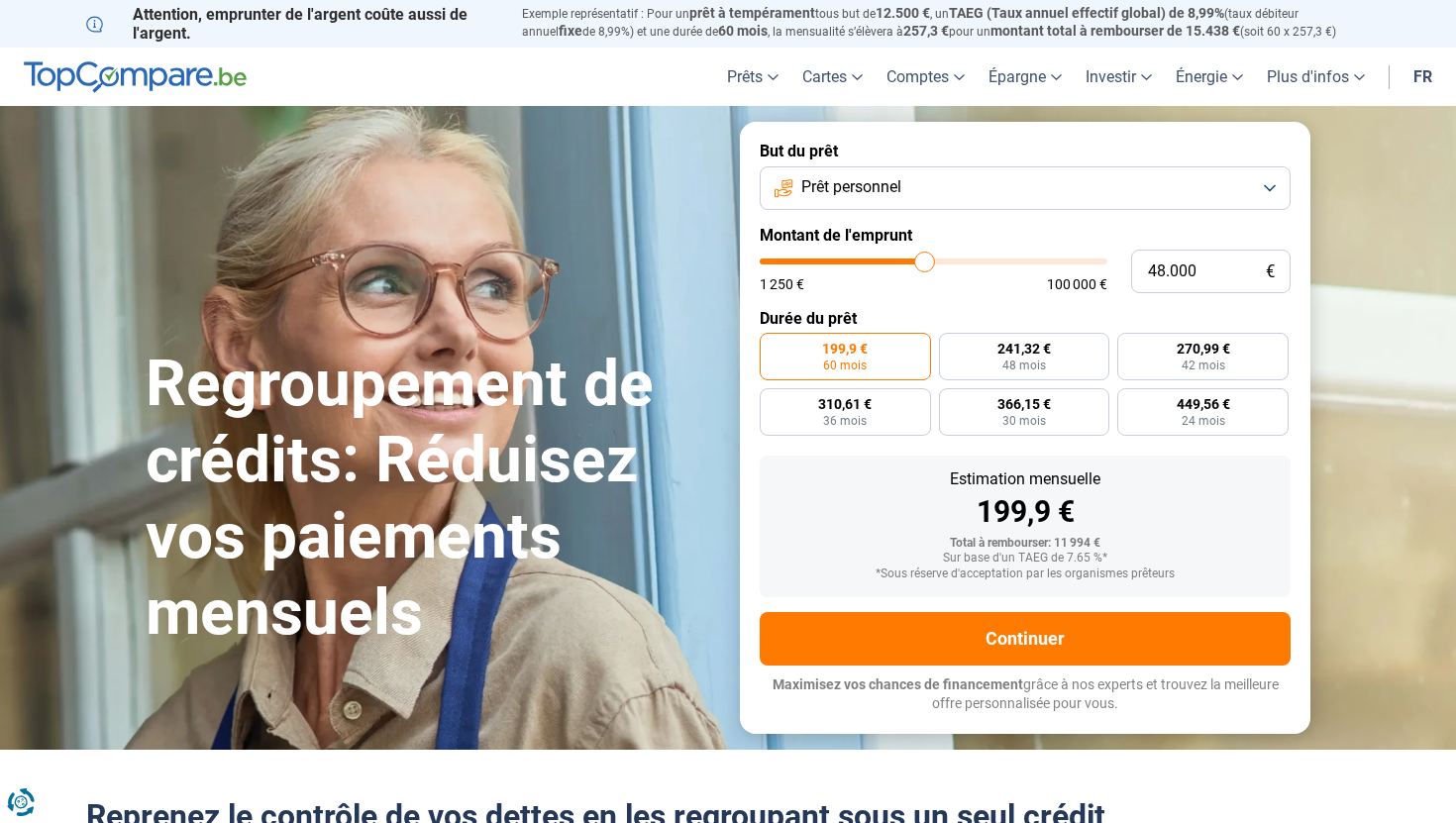 type on "48.250" 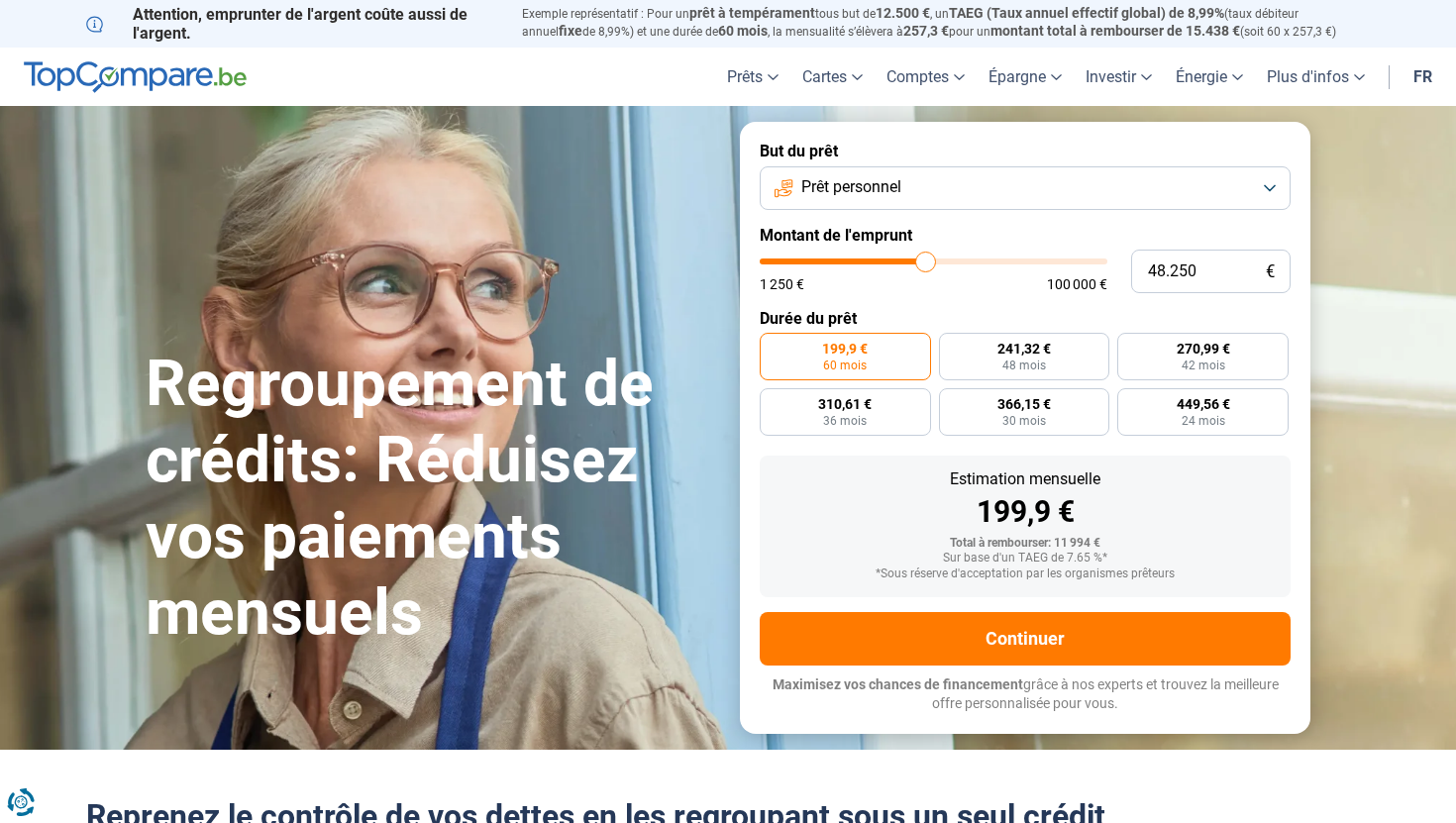 type on "48.500" 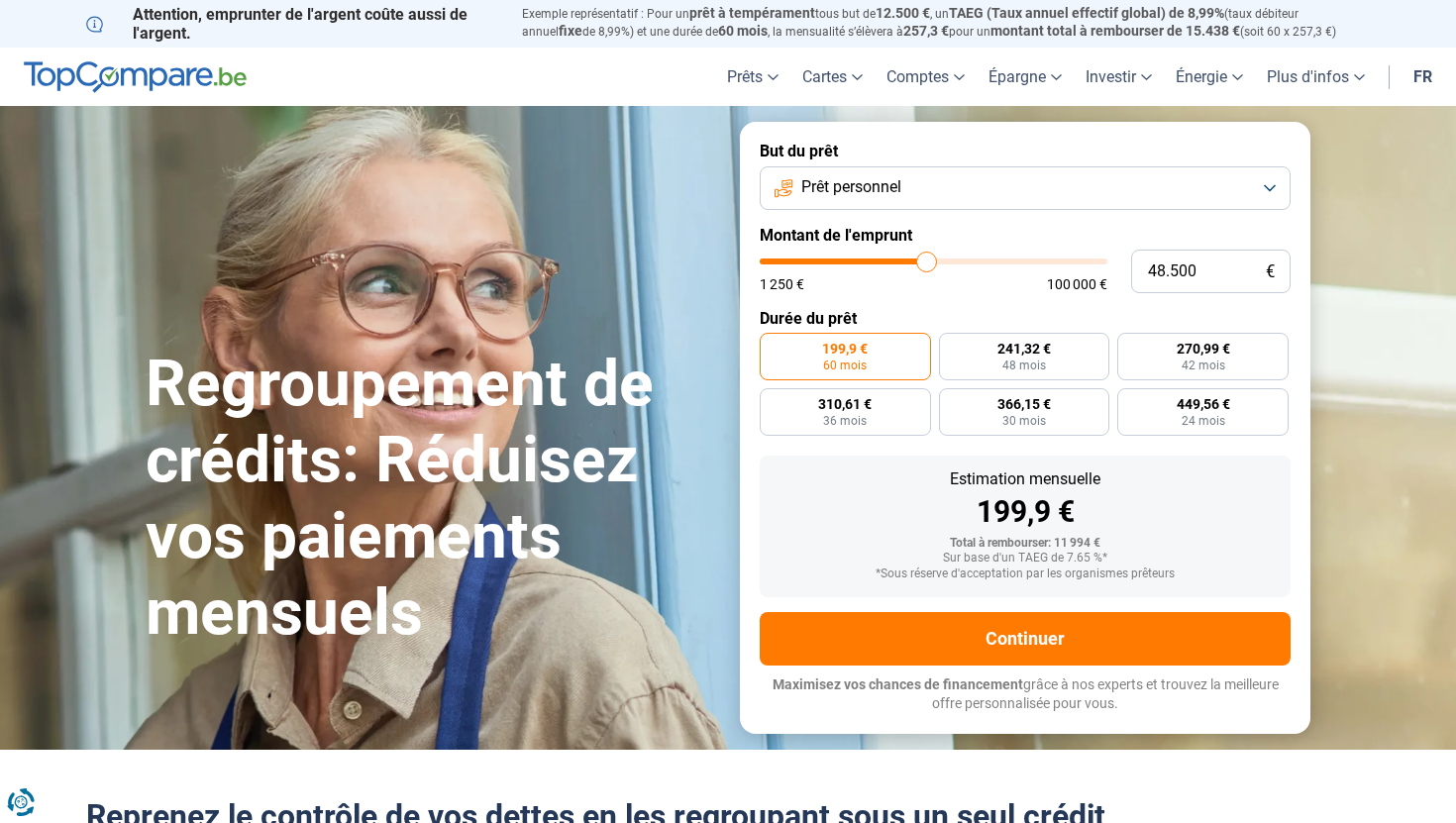 type on "48.250" 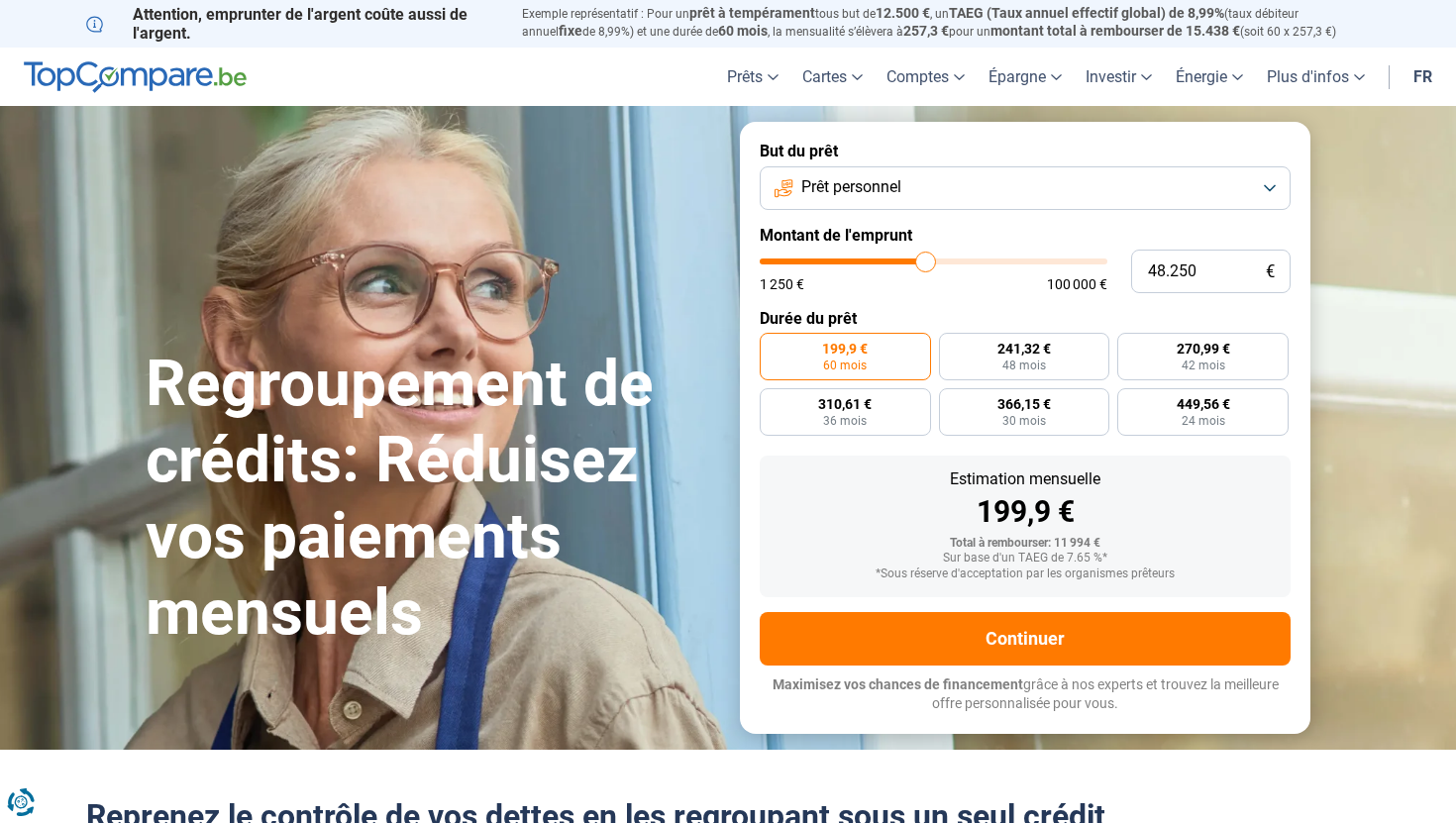 type on "48.000" 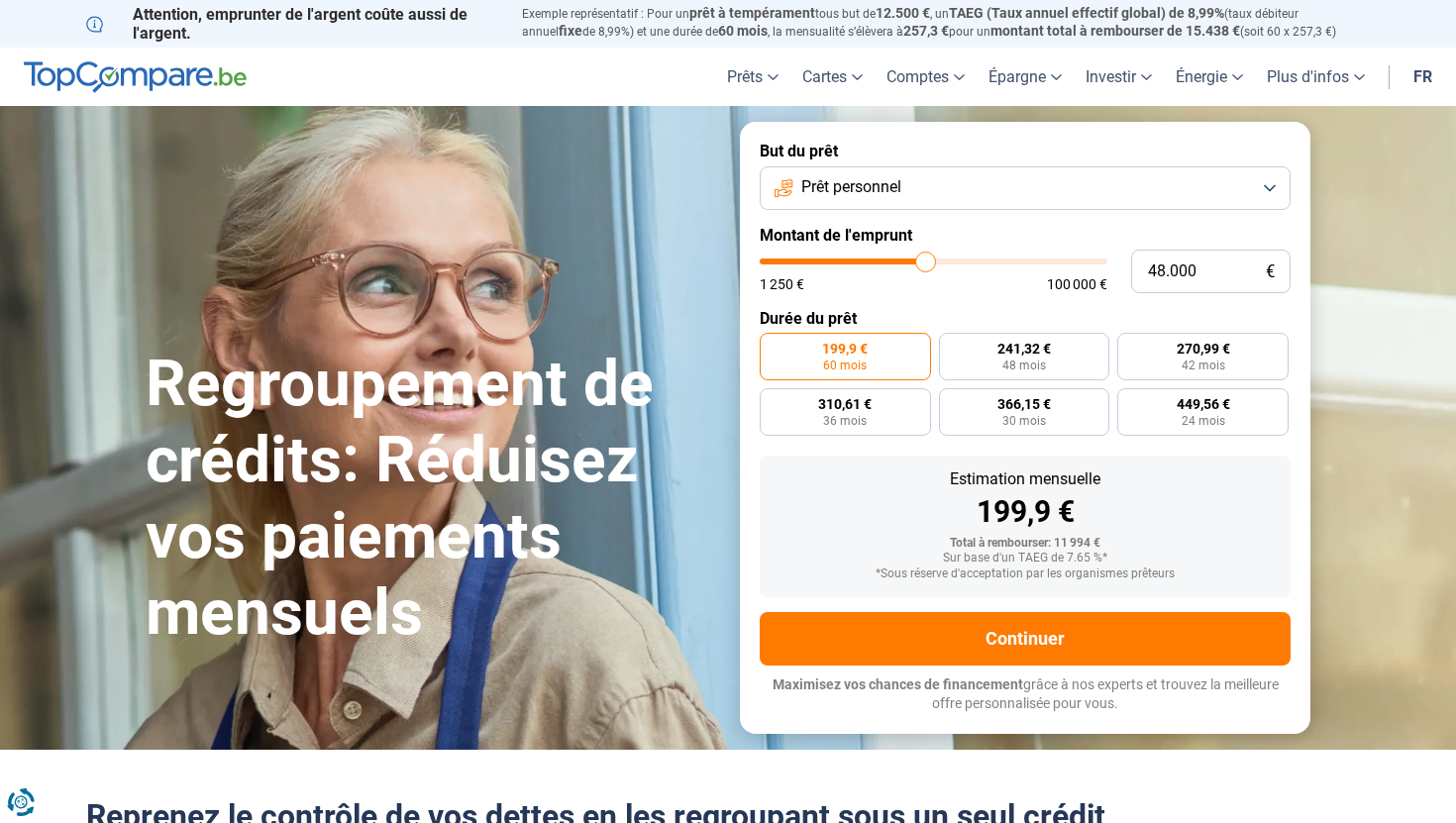type on "48000" 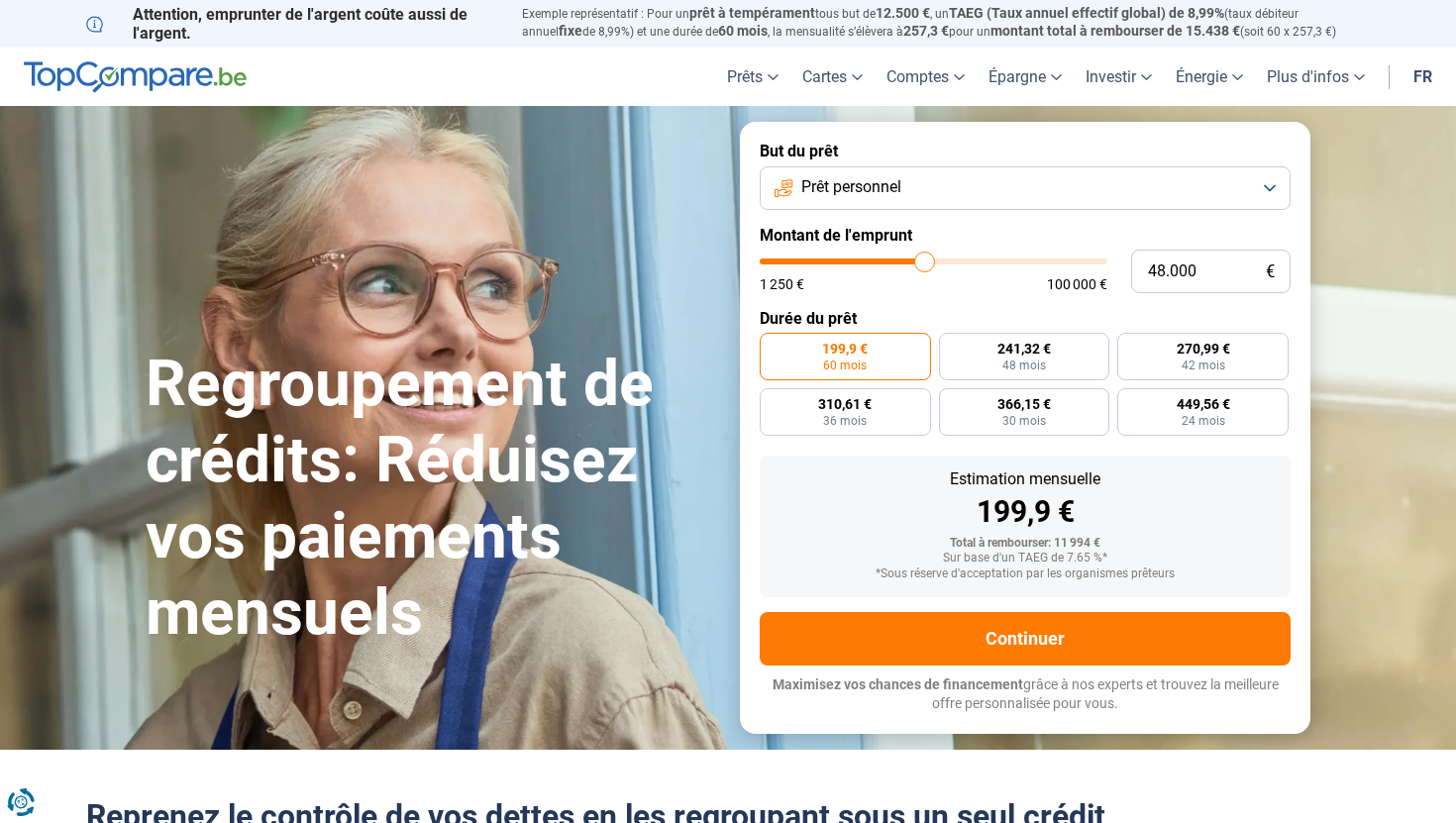 type on "47.750" 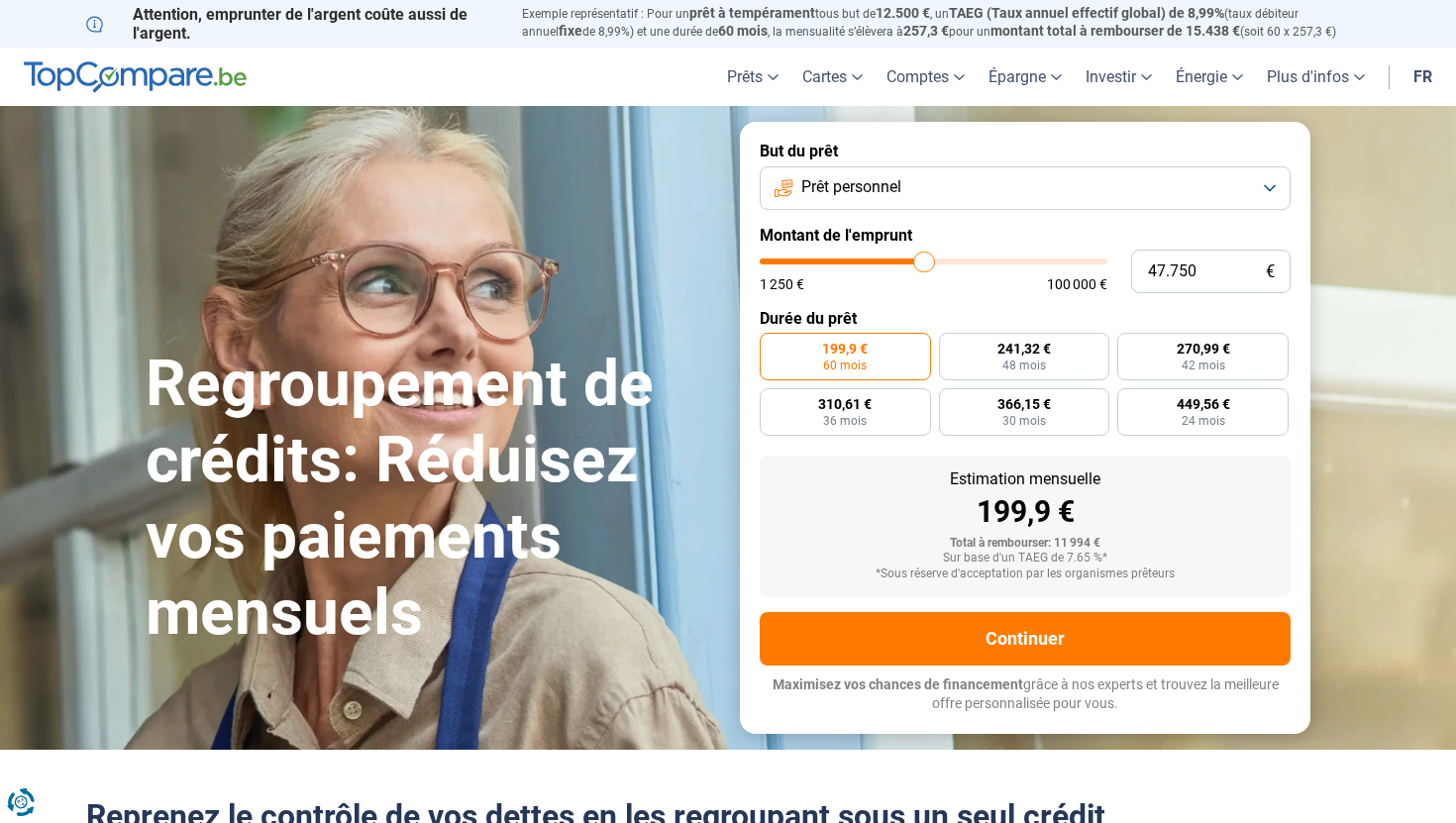 type on "47.250" 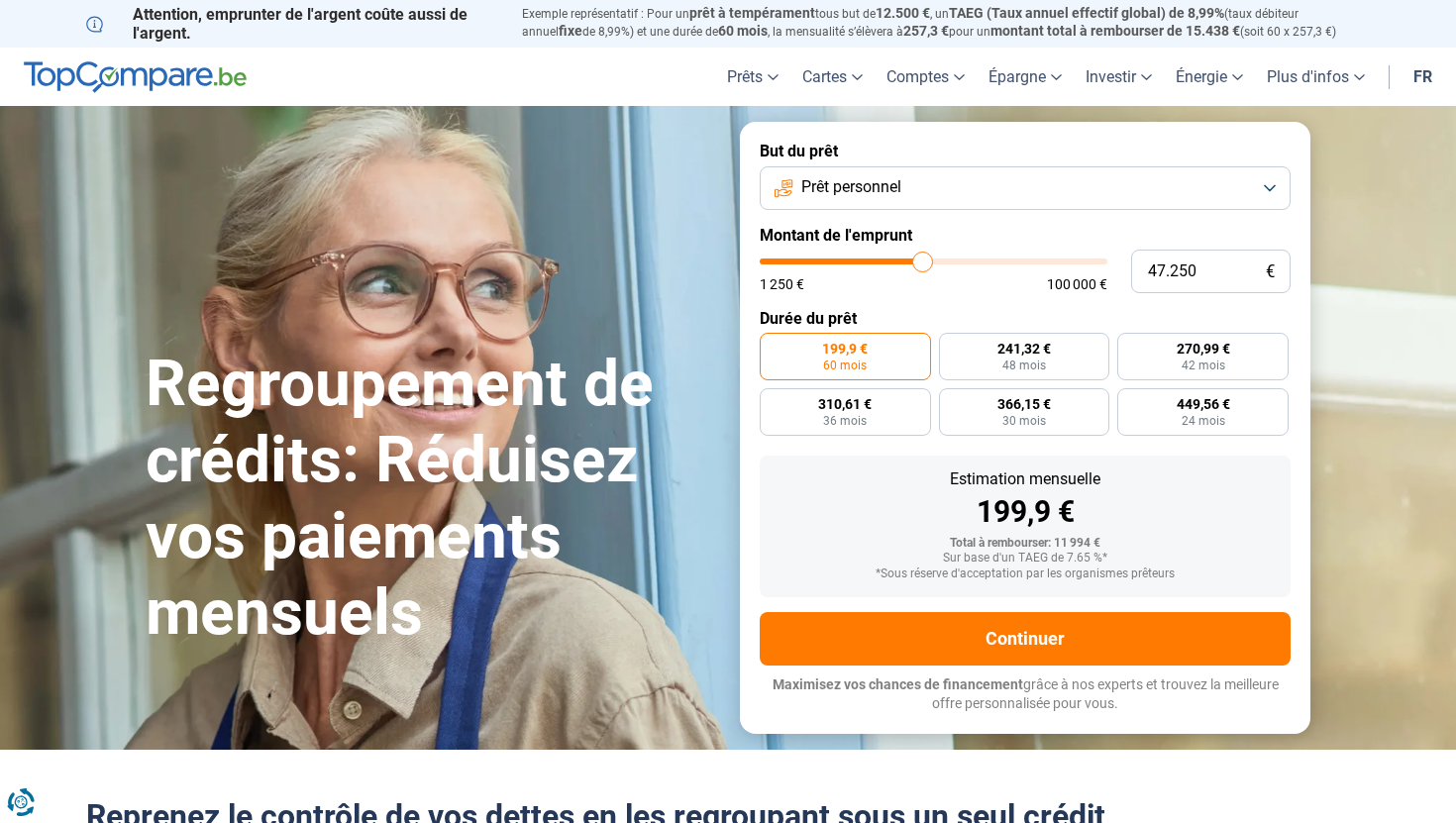 type on "46.750" 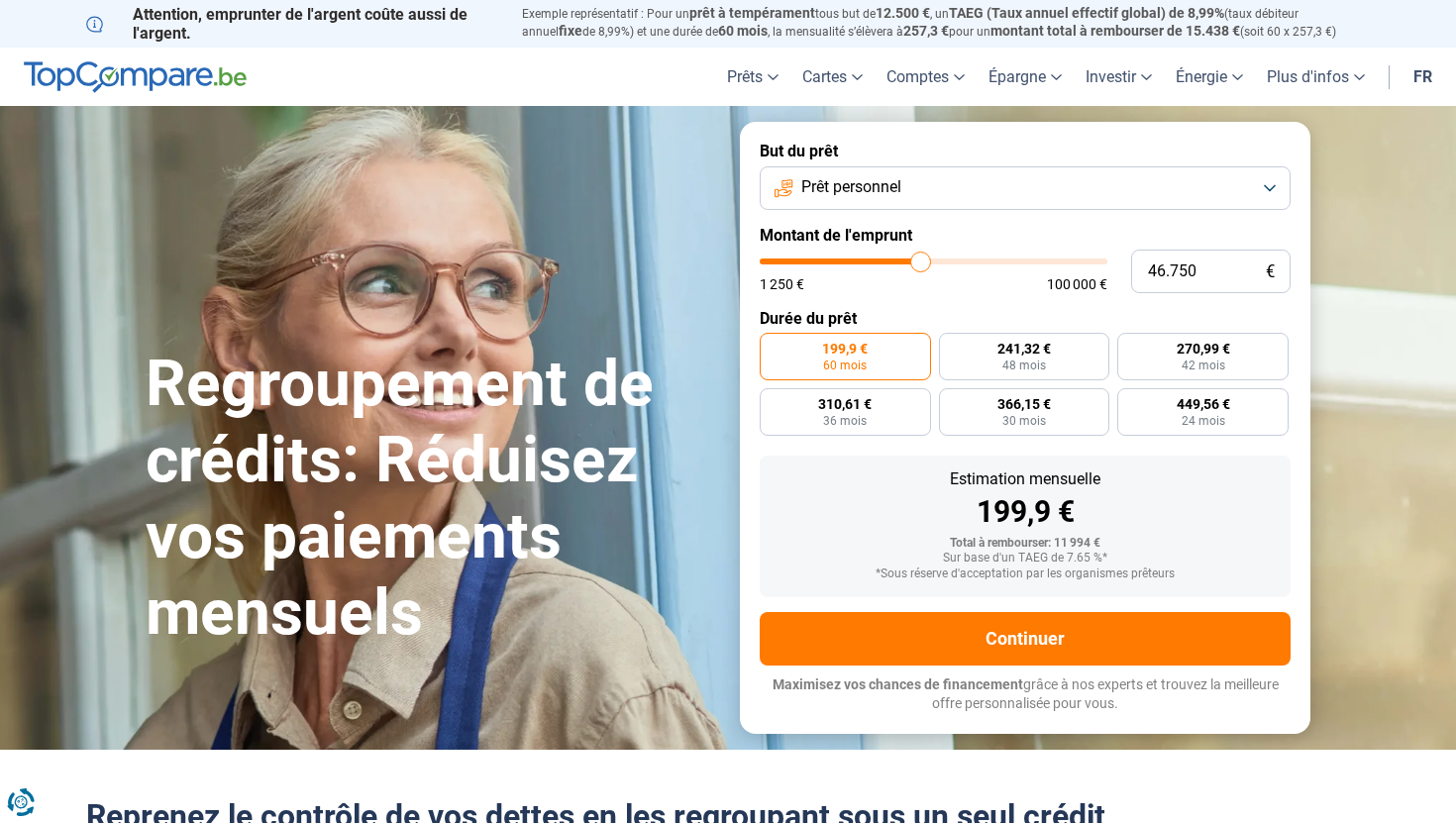 type on "46.500" 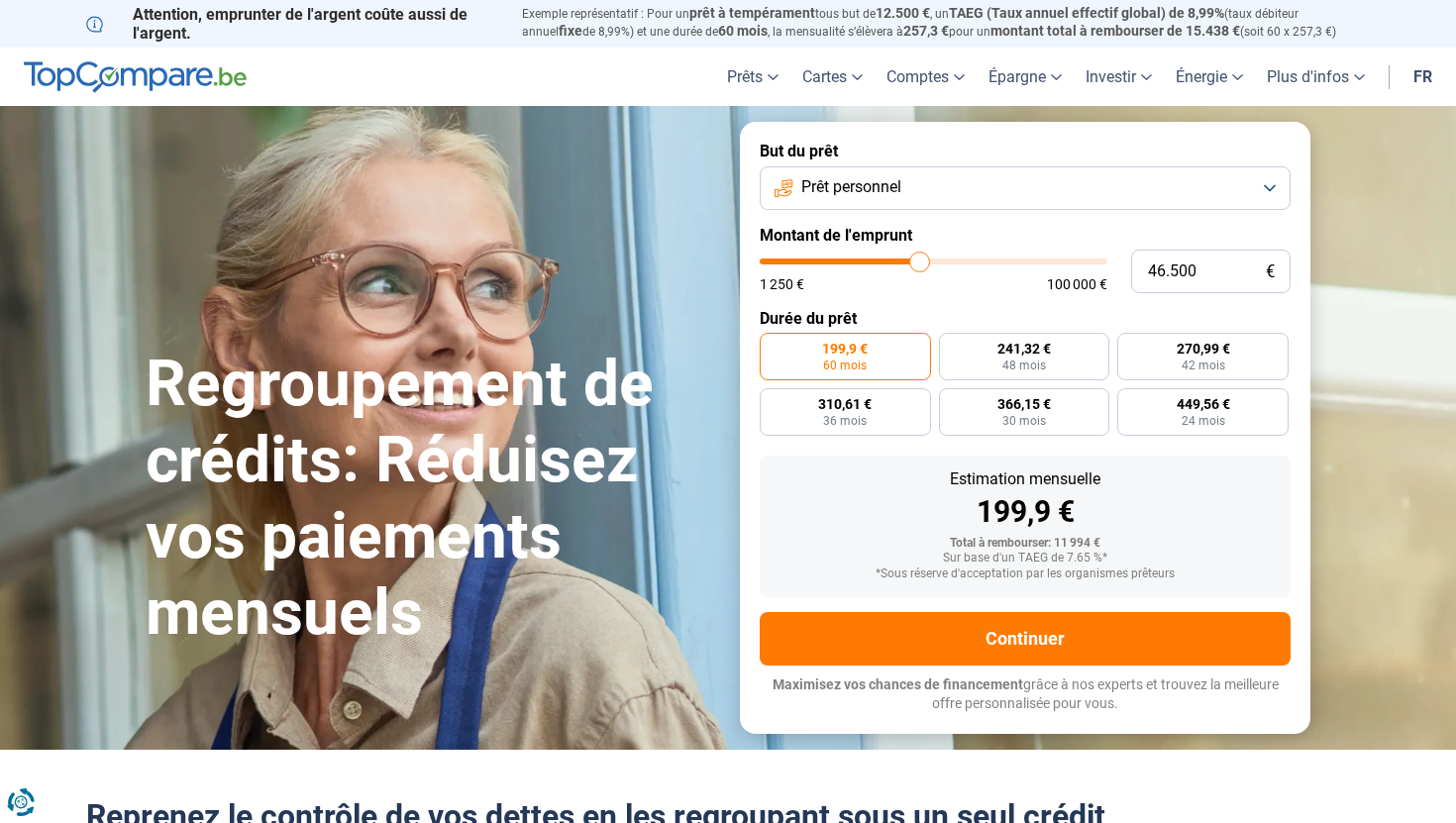 type on "46.000" 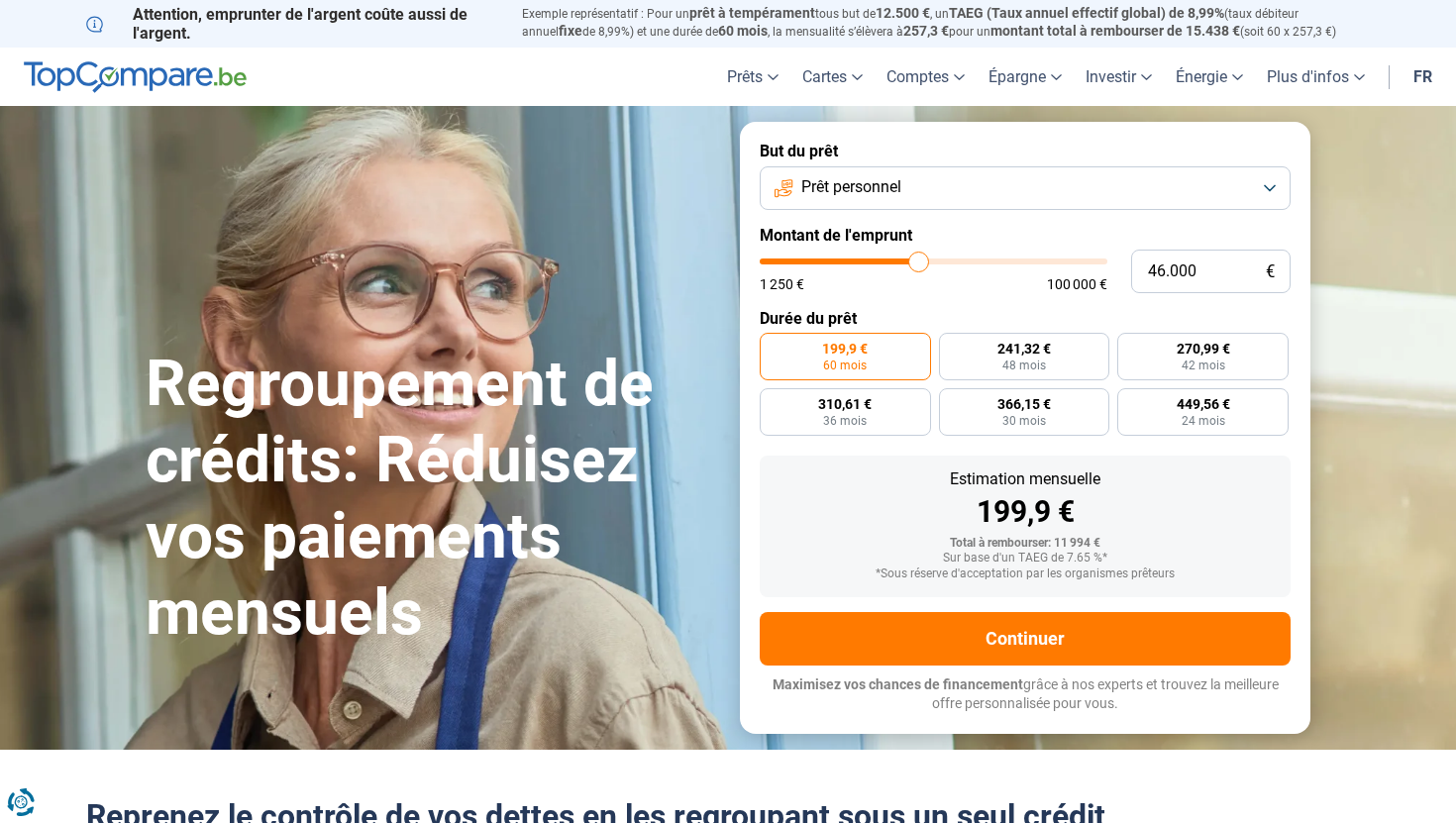 type on "45.500" 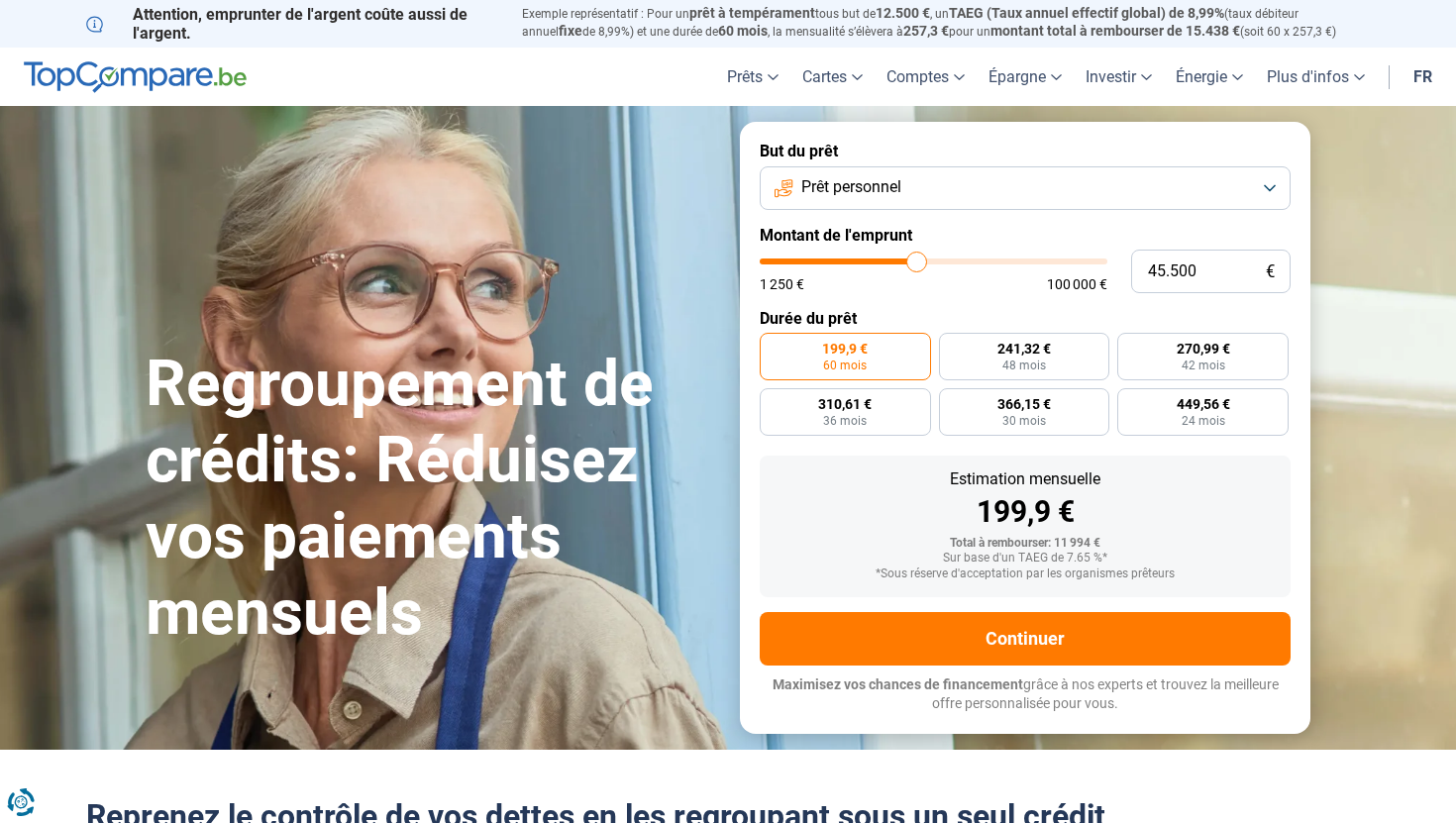 type on "45.250" 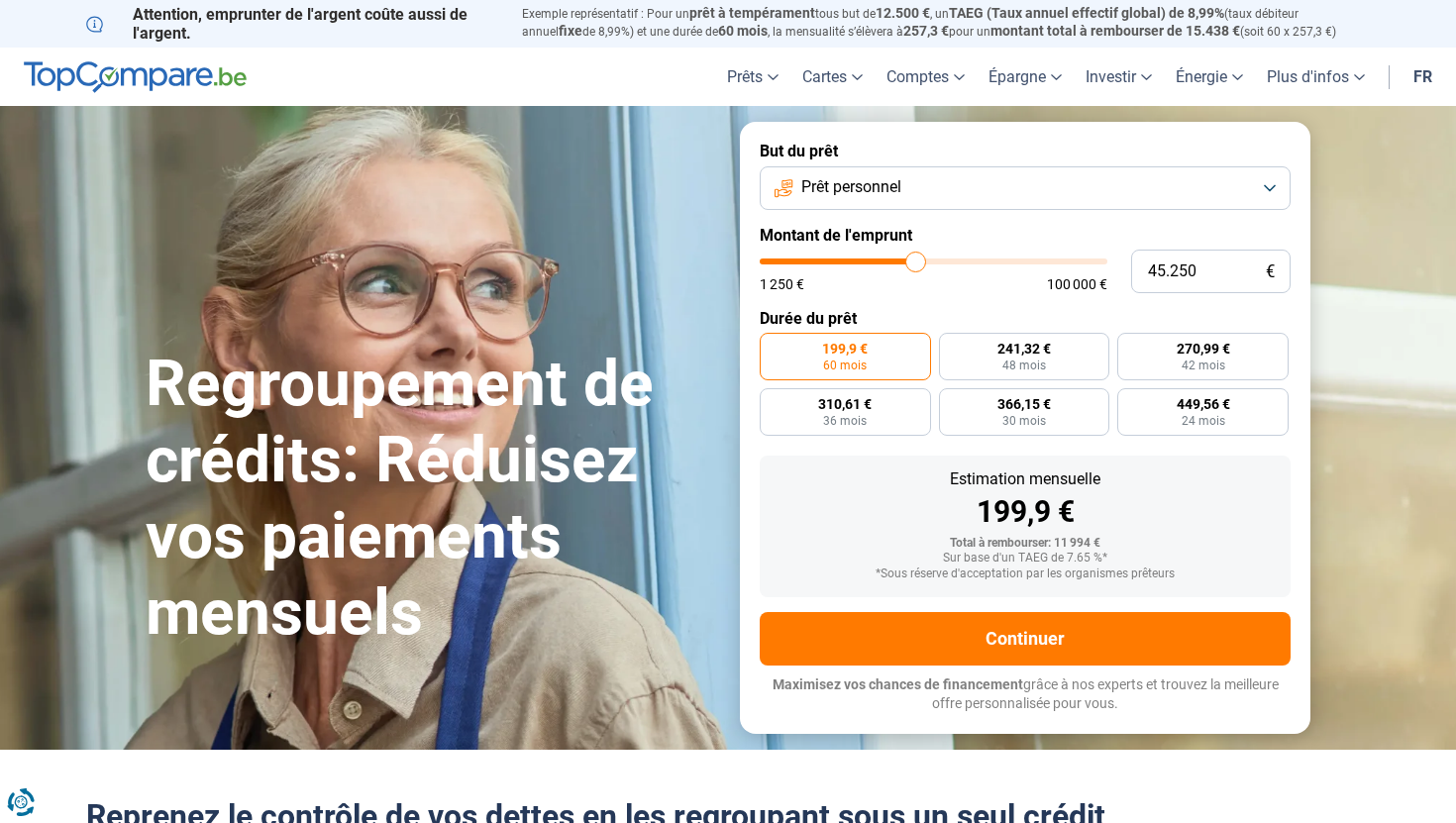 type on "45.000" 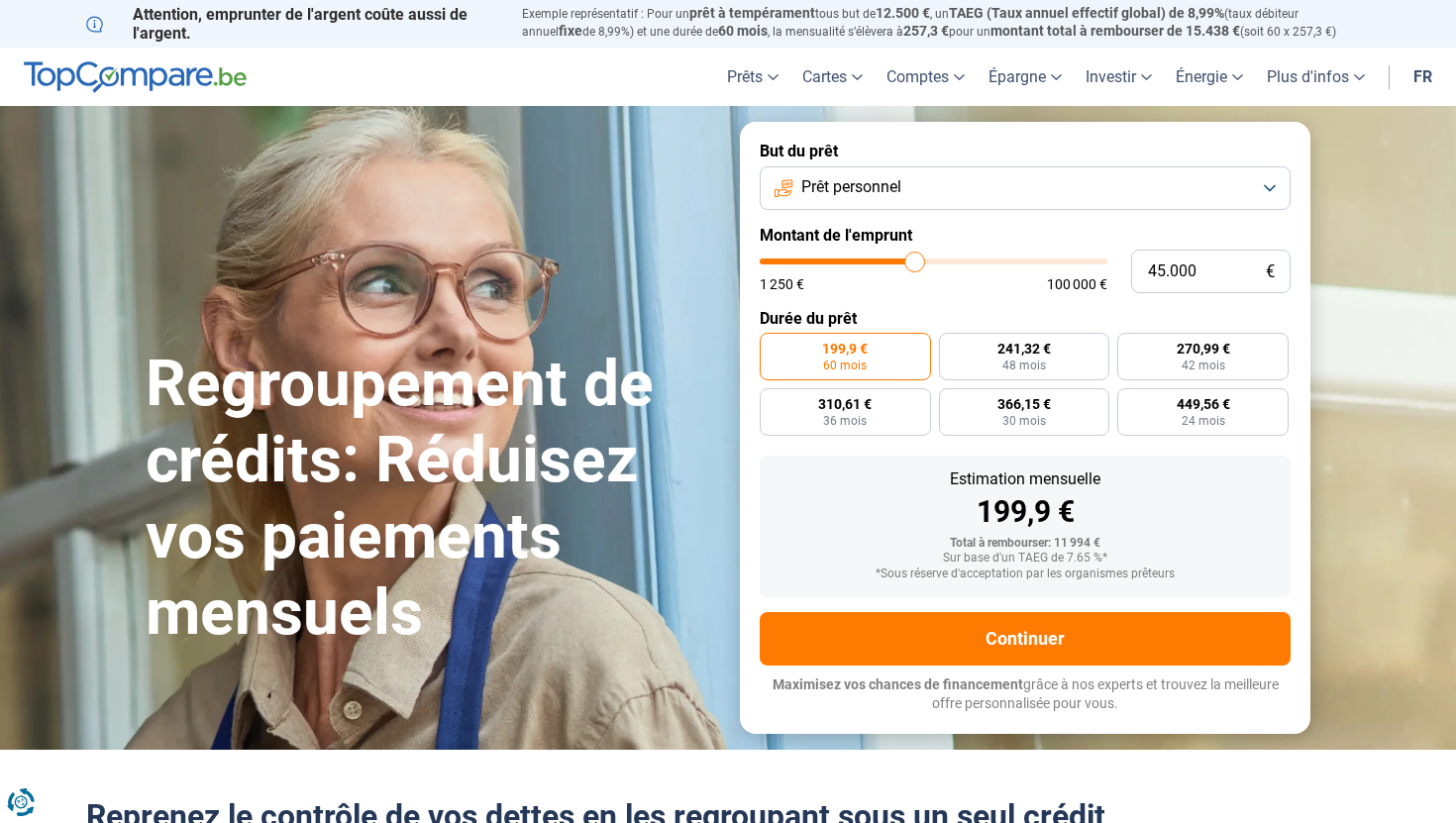 type on "44.750" 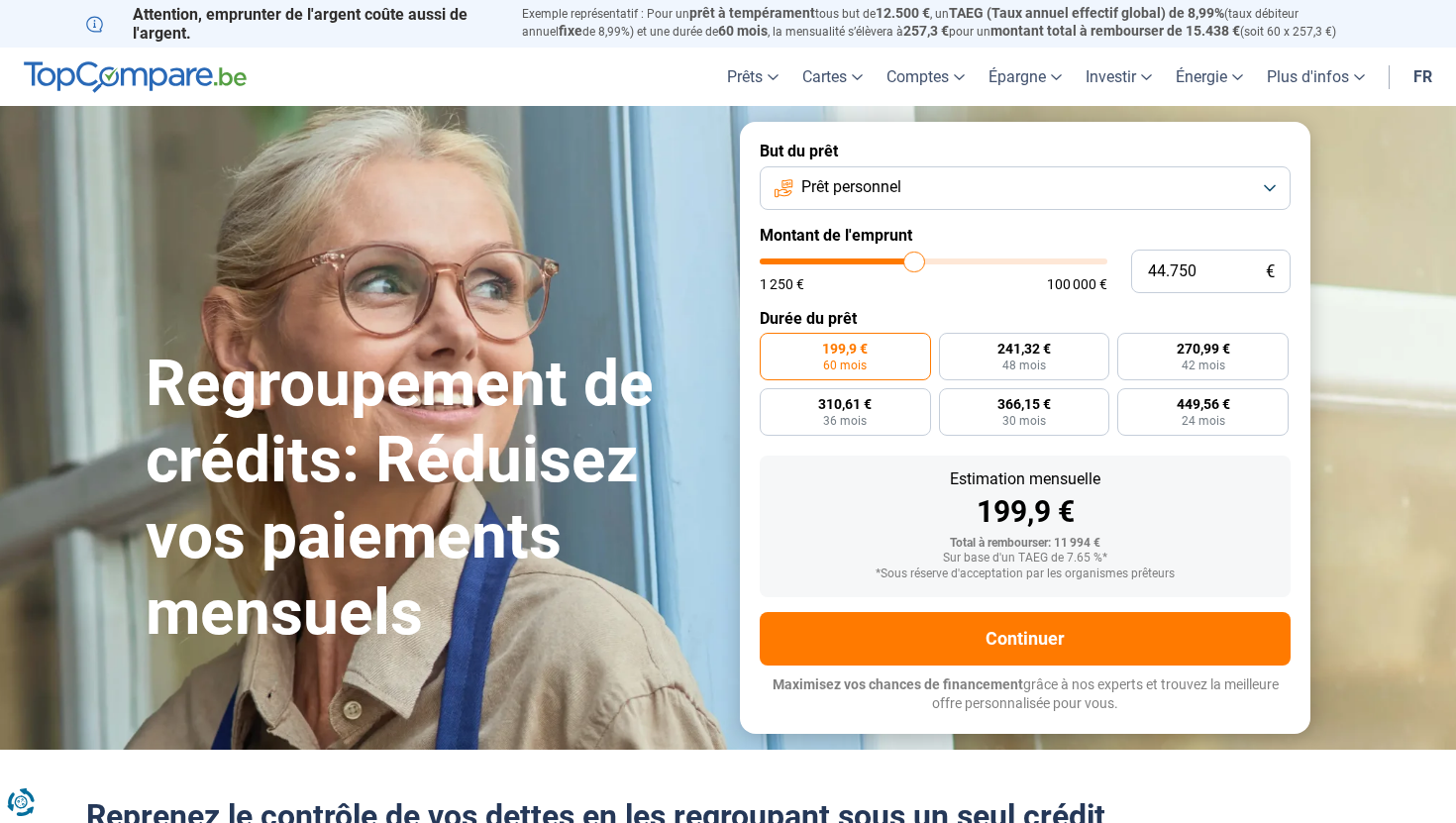 type on "44.500" 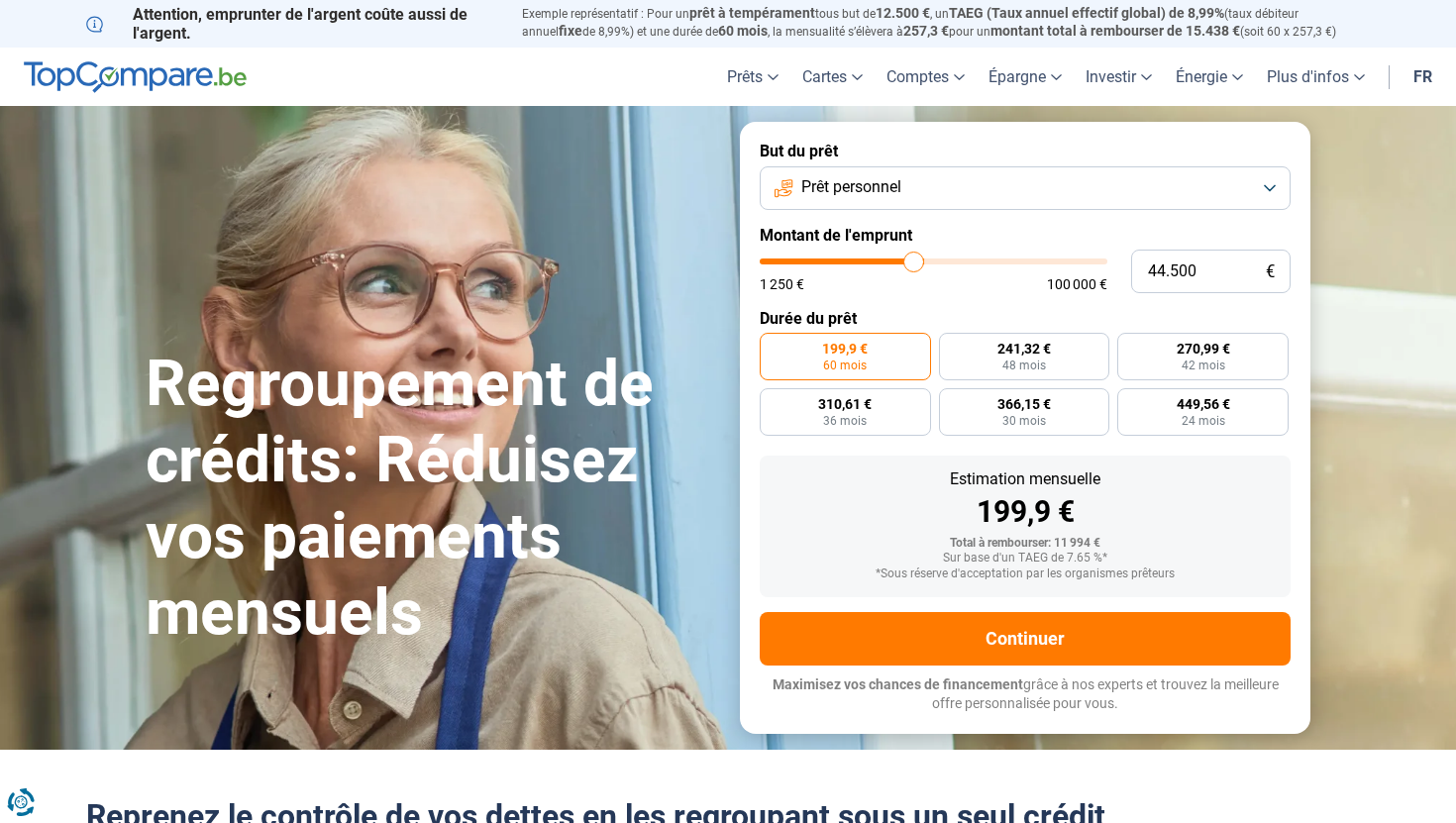 type on "44.250" 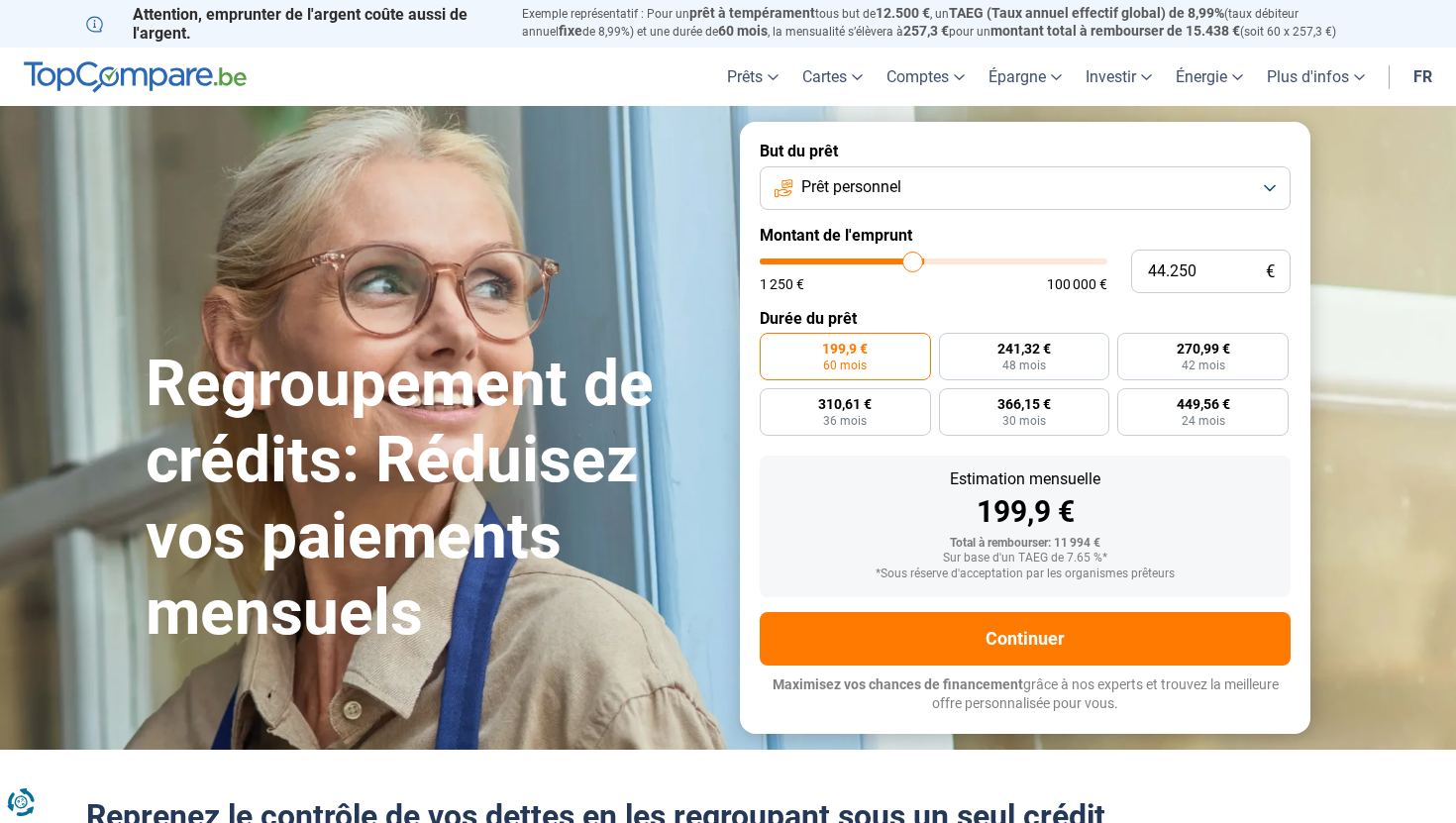 type on "44.000" 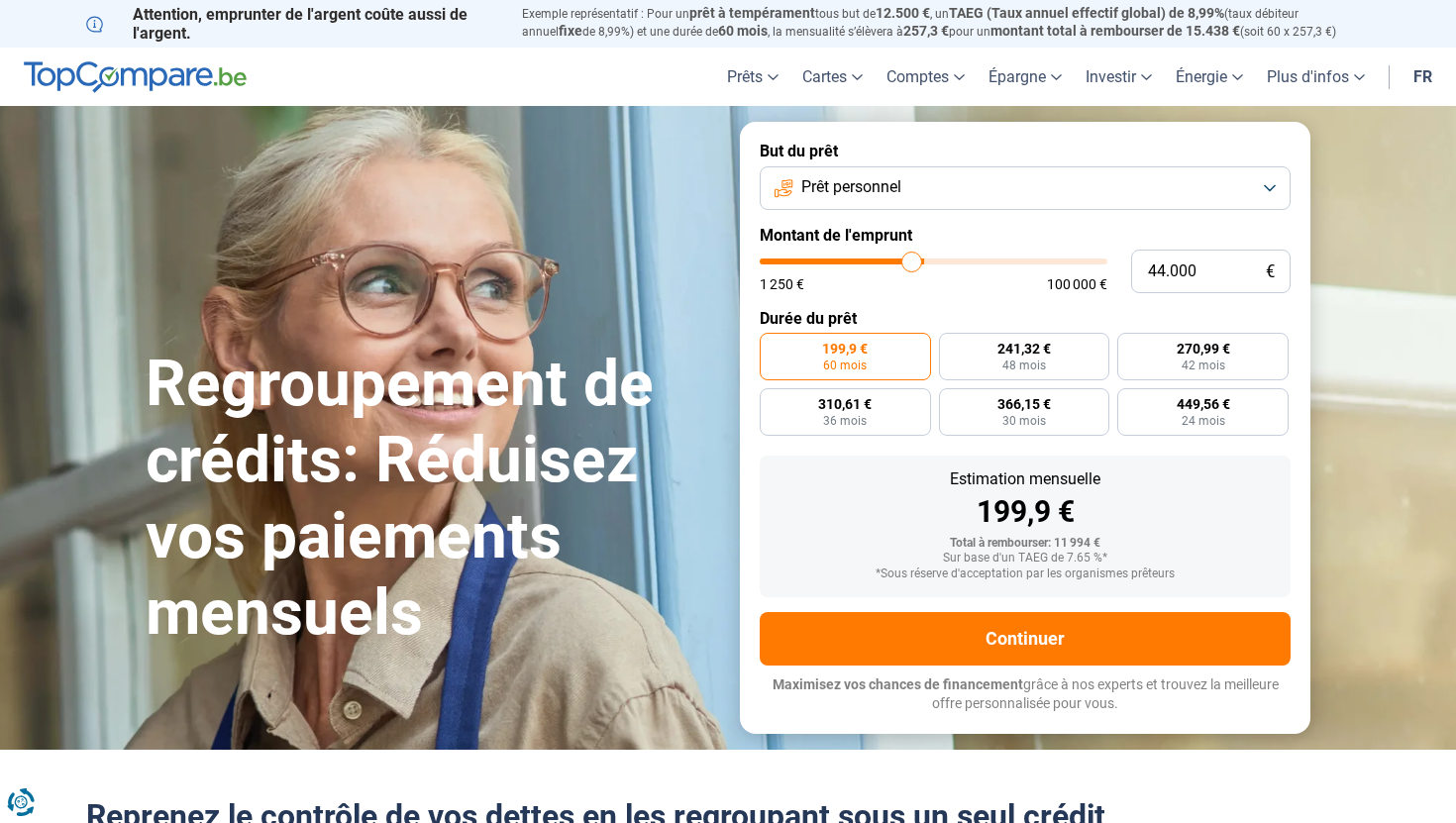 type on "43.750" 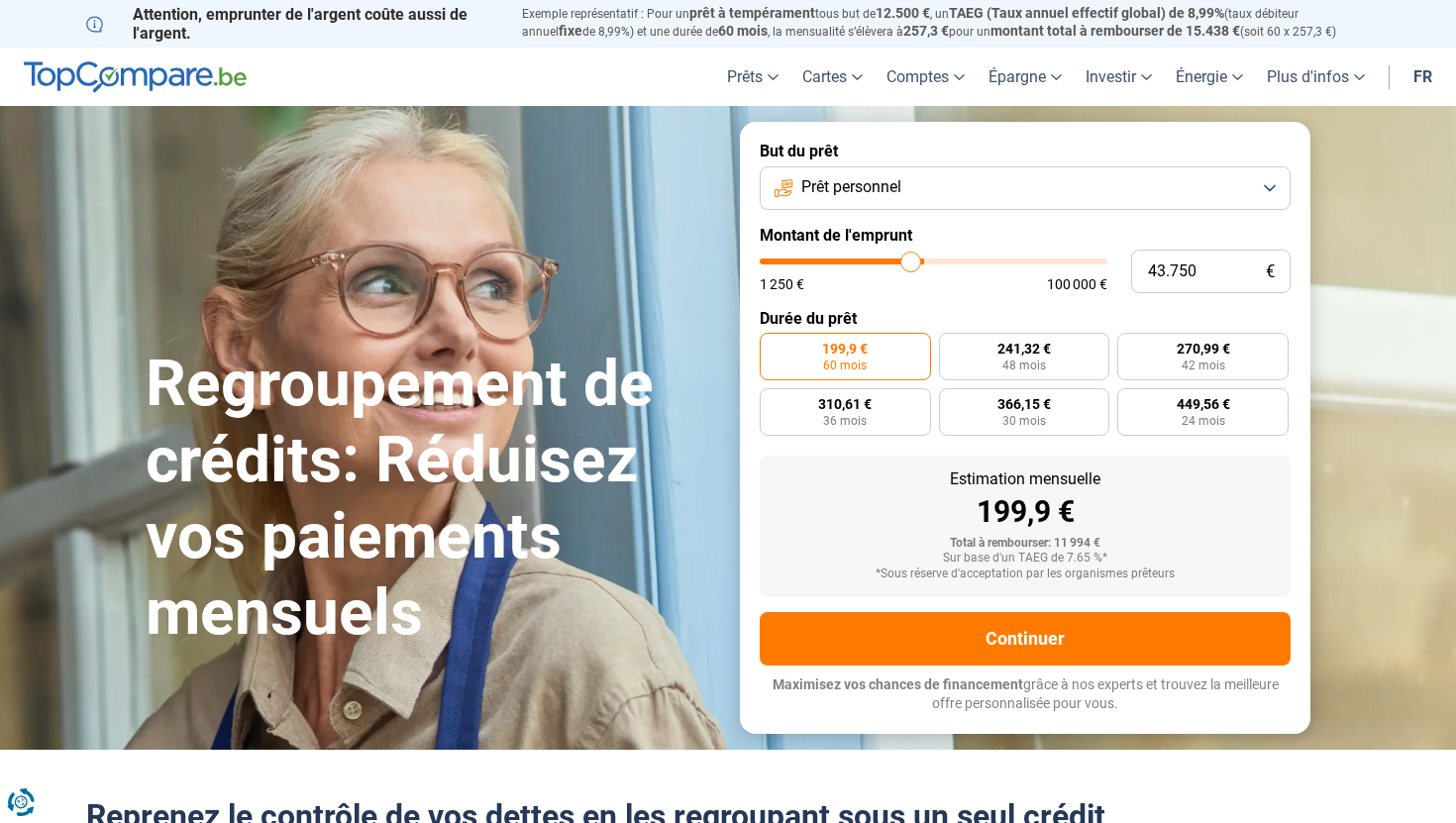 type on "43.500" 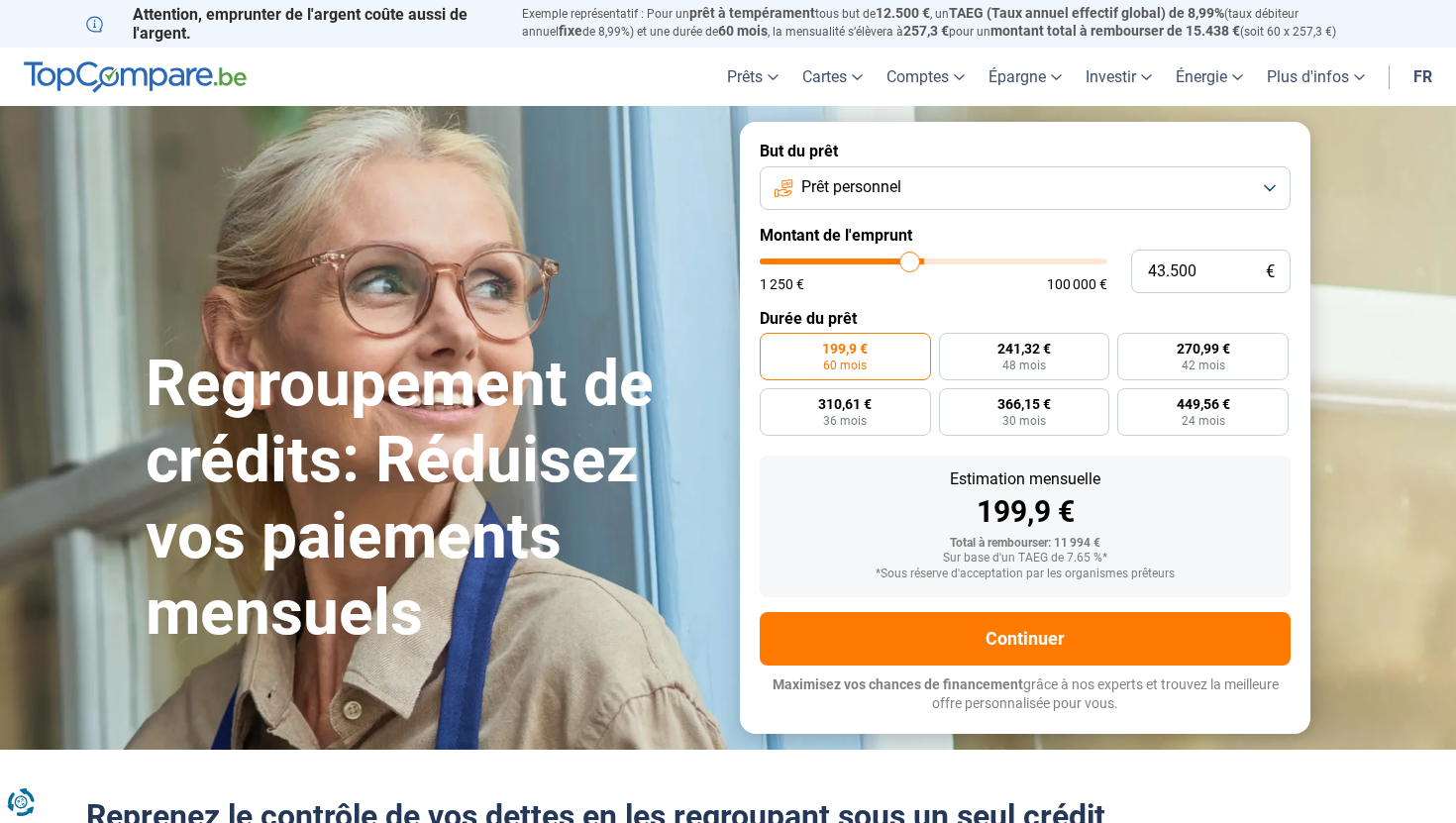 type on "43.250" 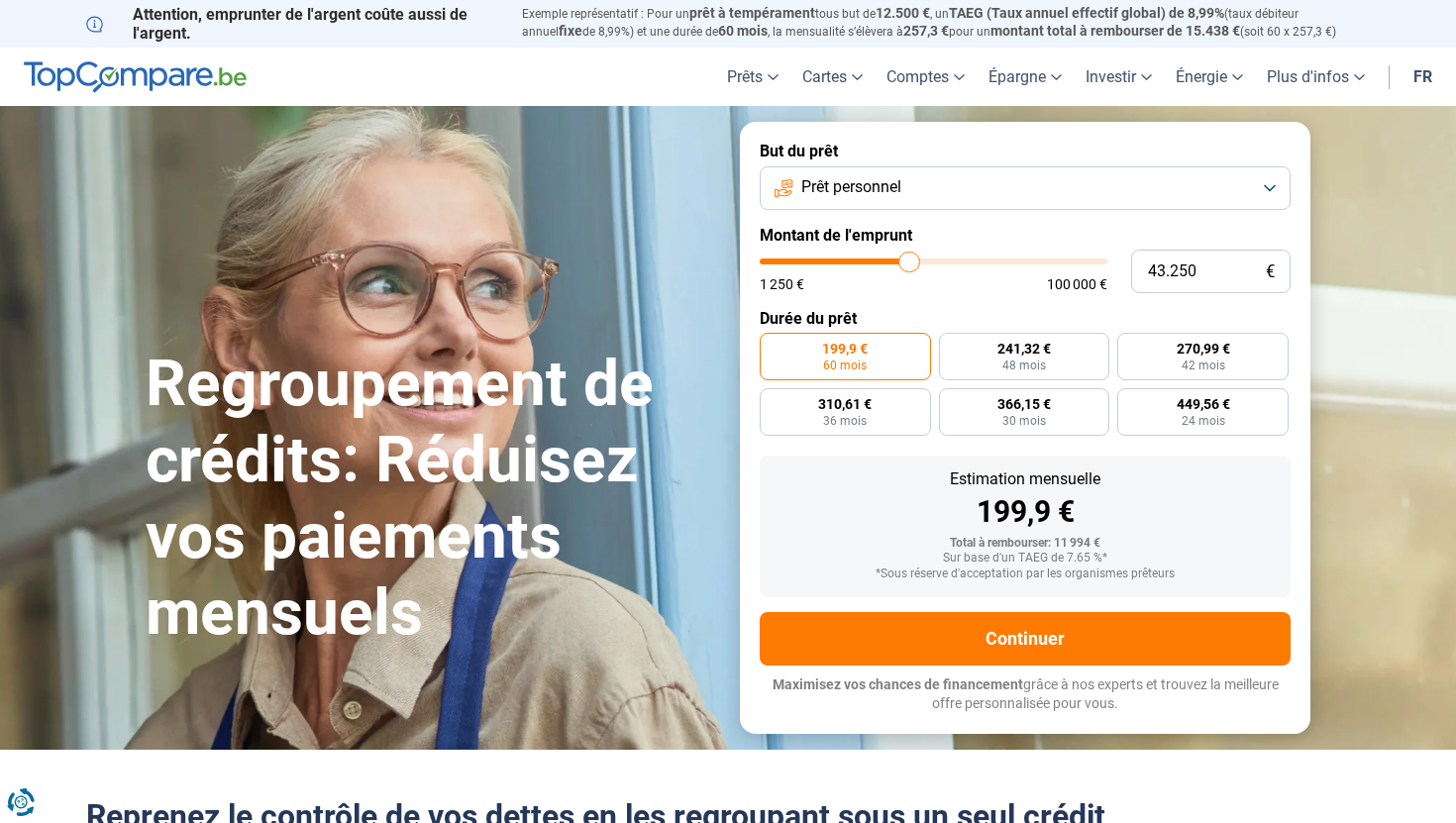type on "43.000" 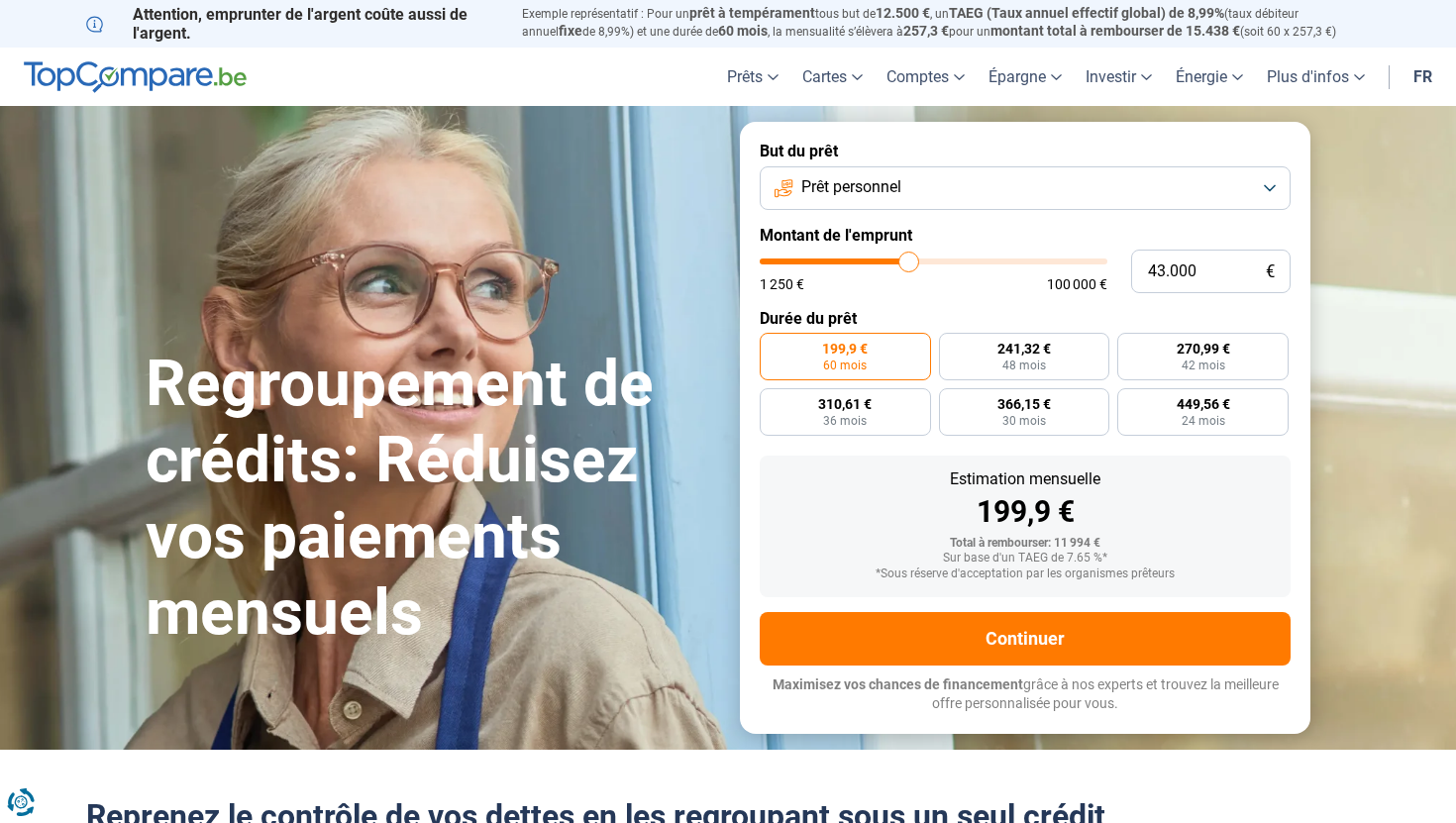 type on "42.750" 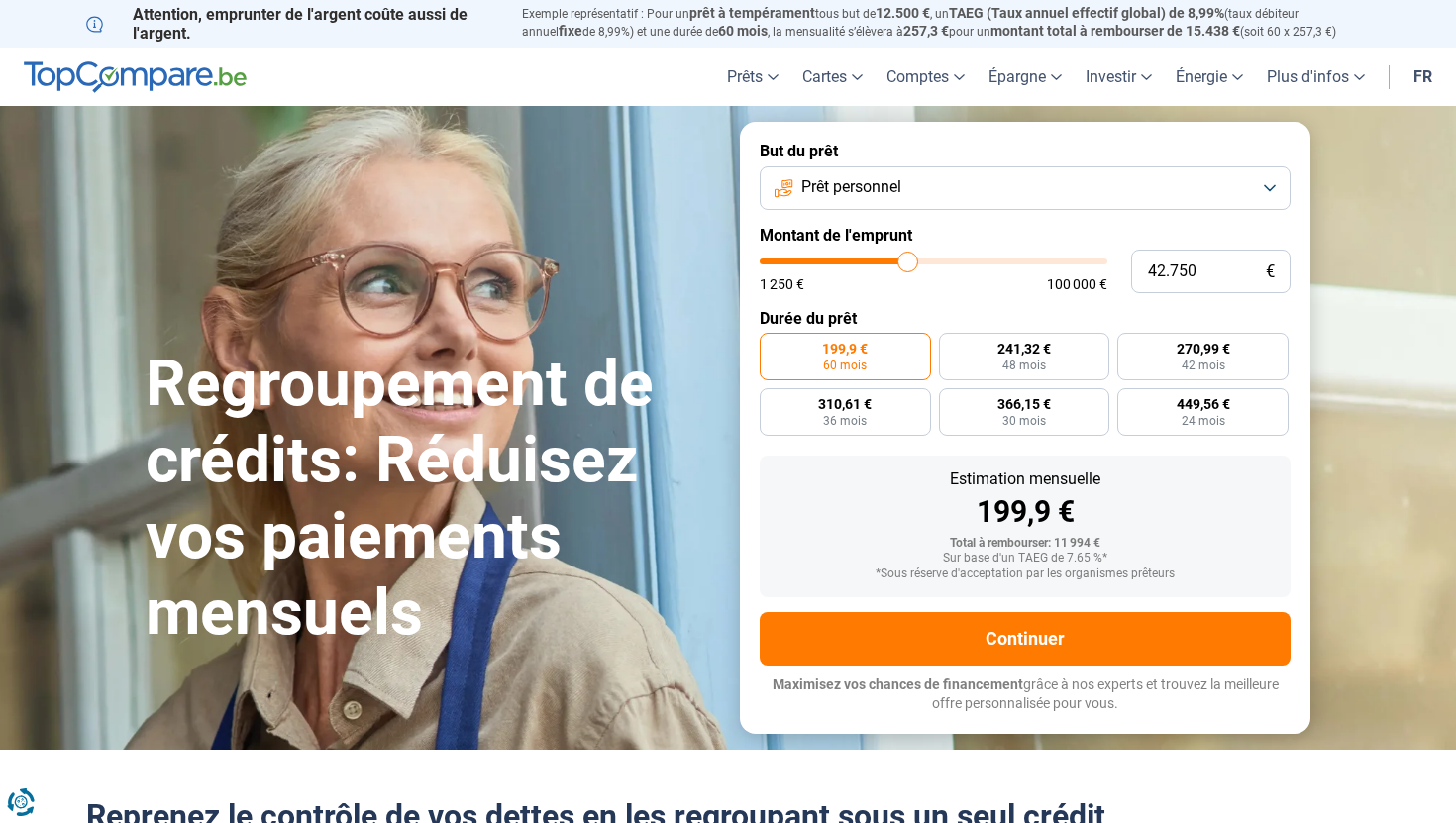 type on "42.500" 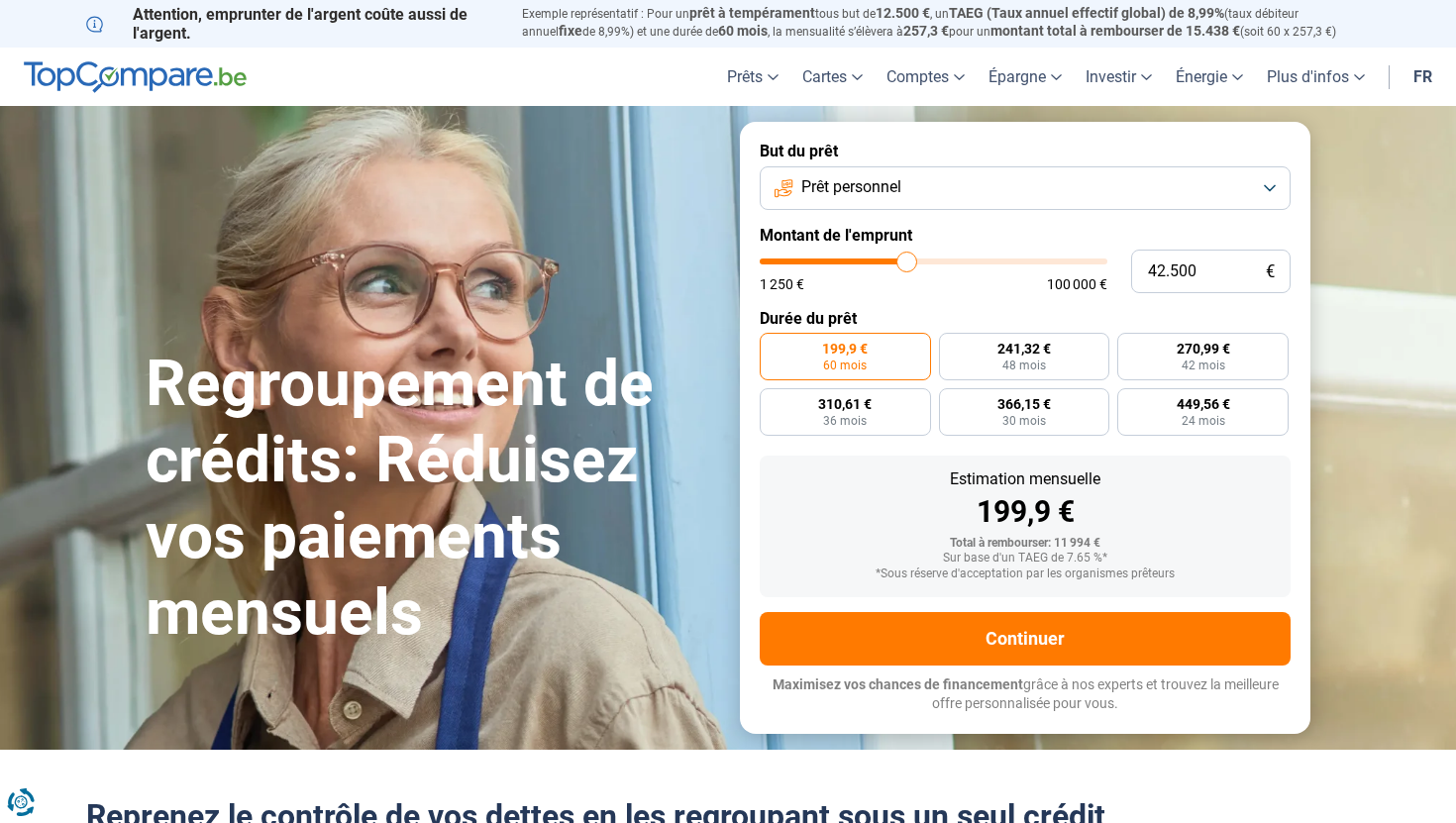 type on "42.250" 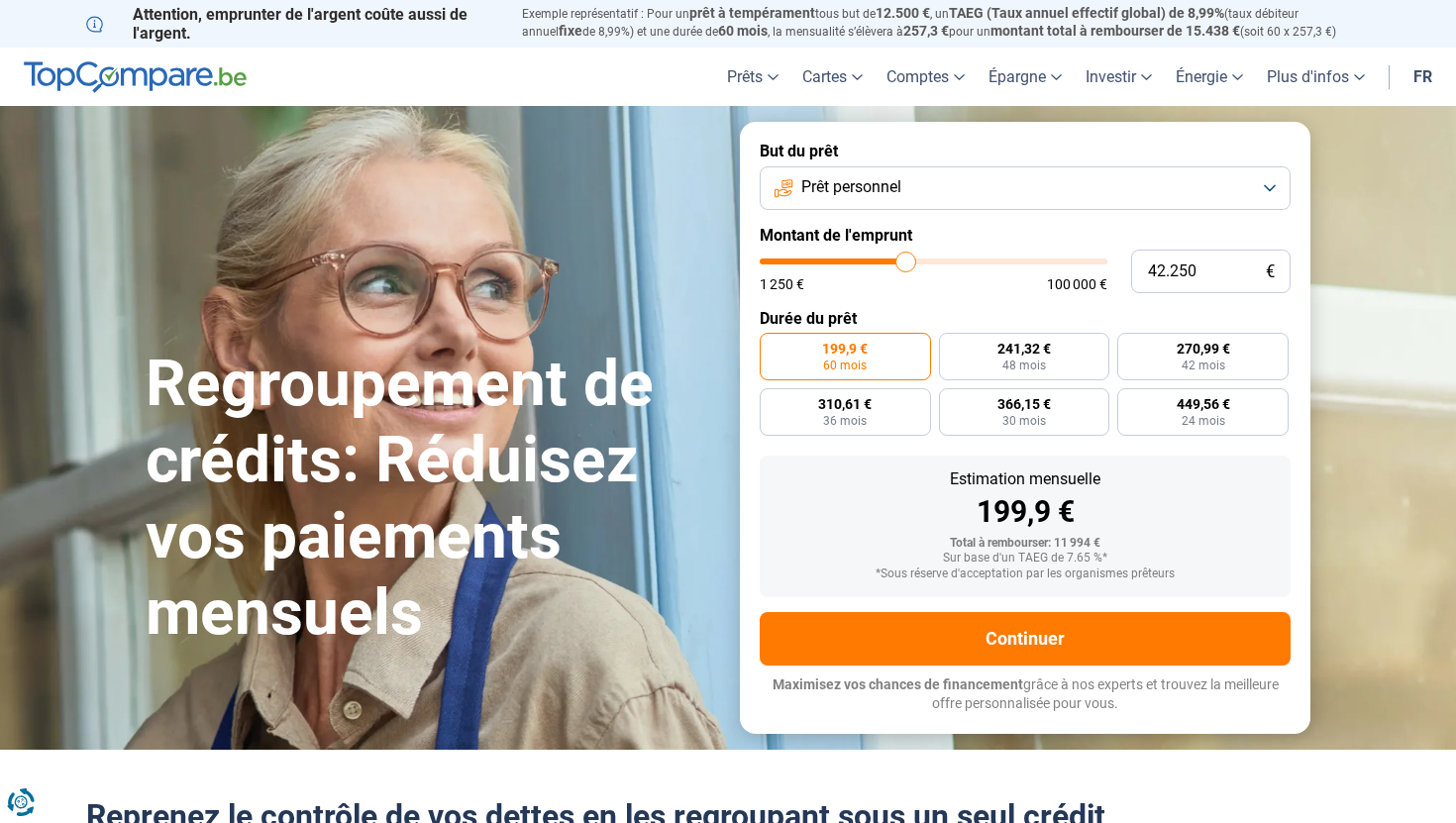 type on "42.000" 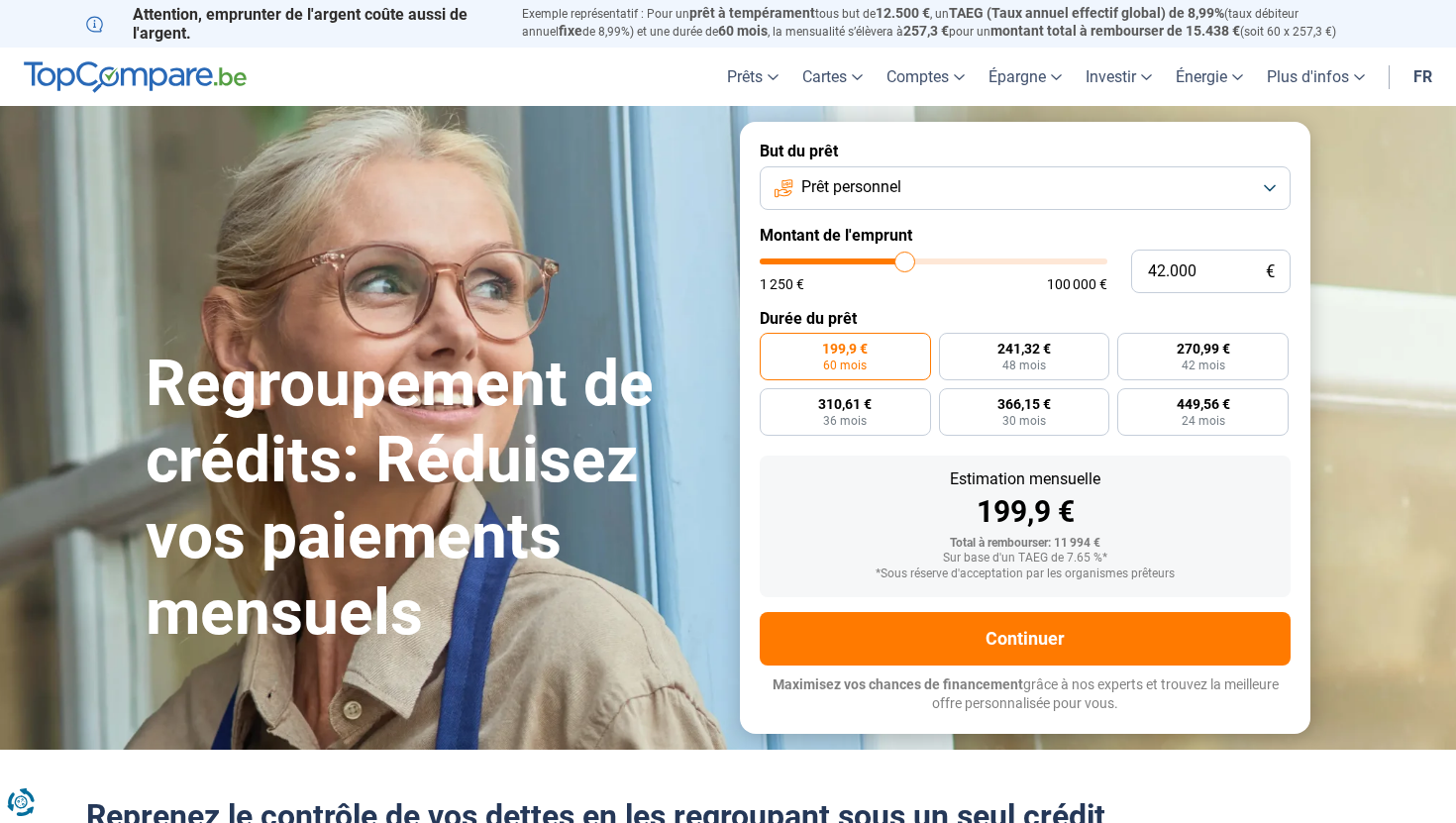 type on "41.750" 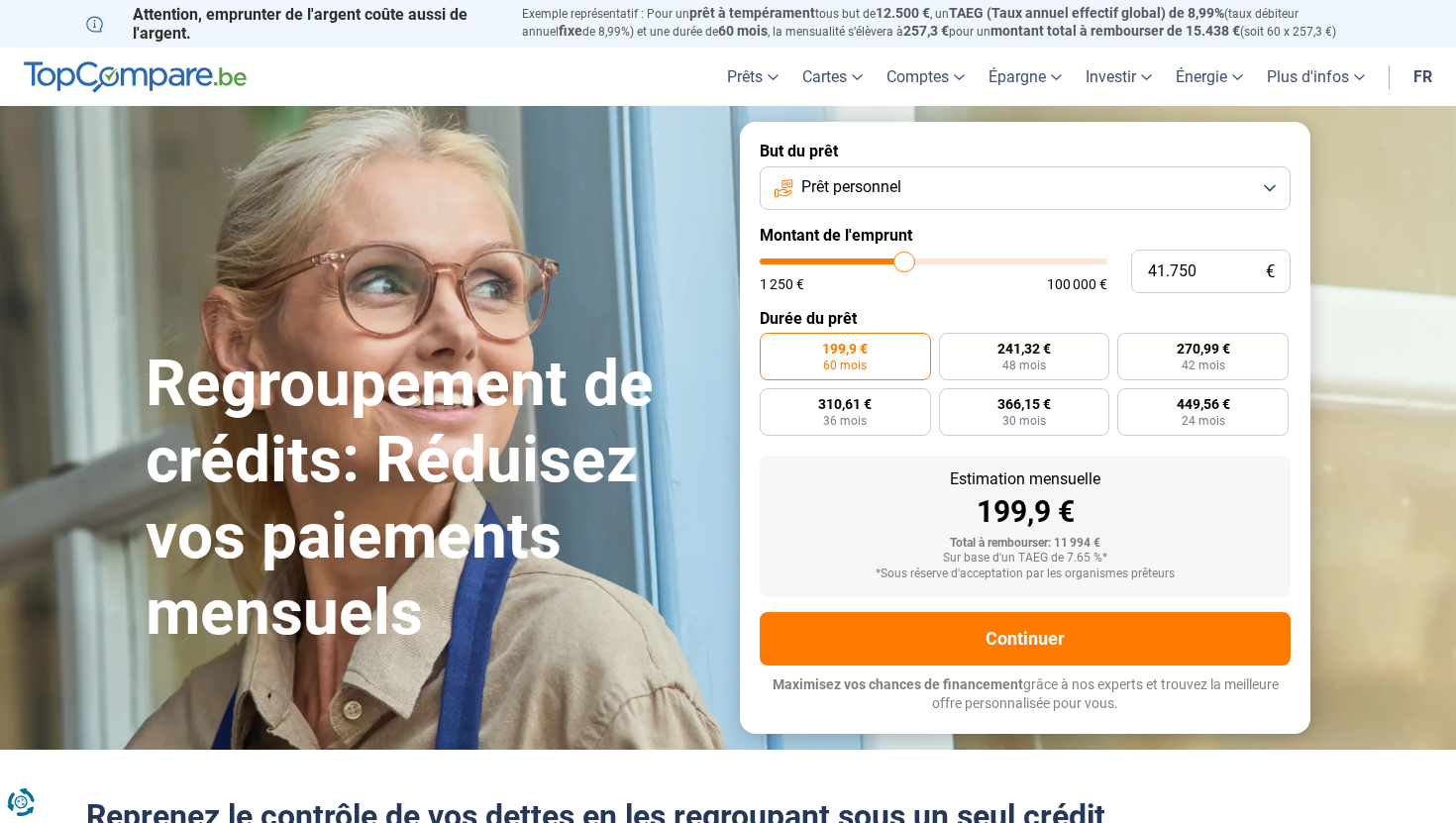 type on "41.500" 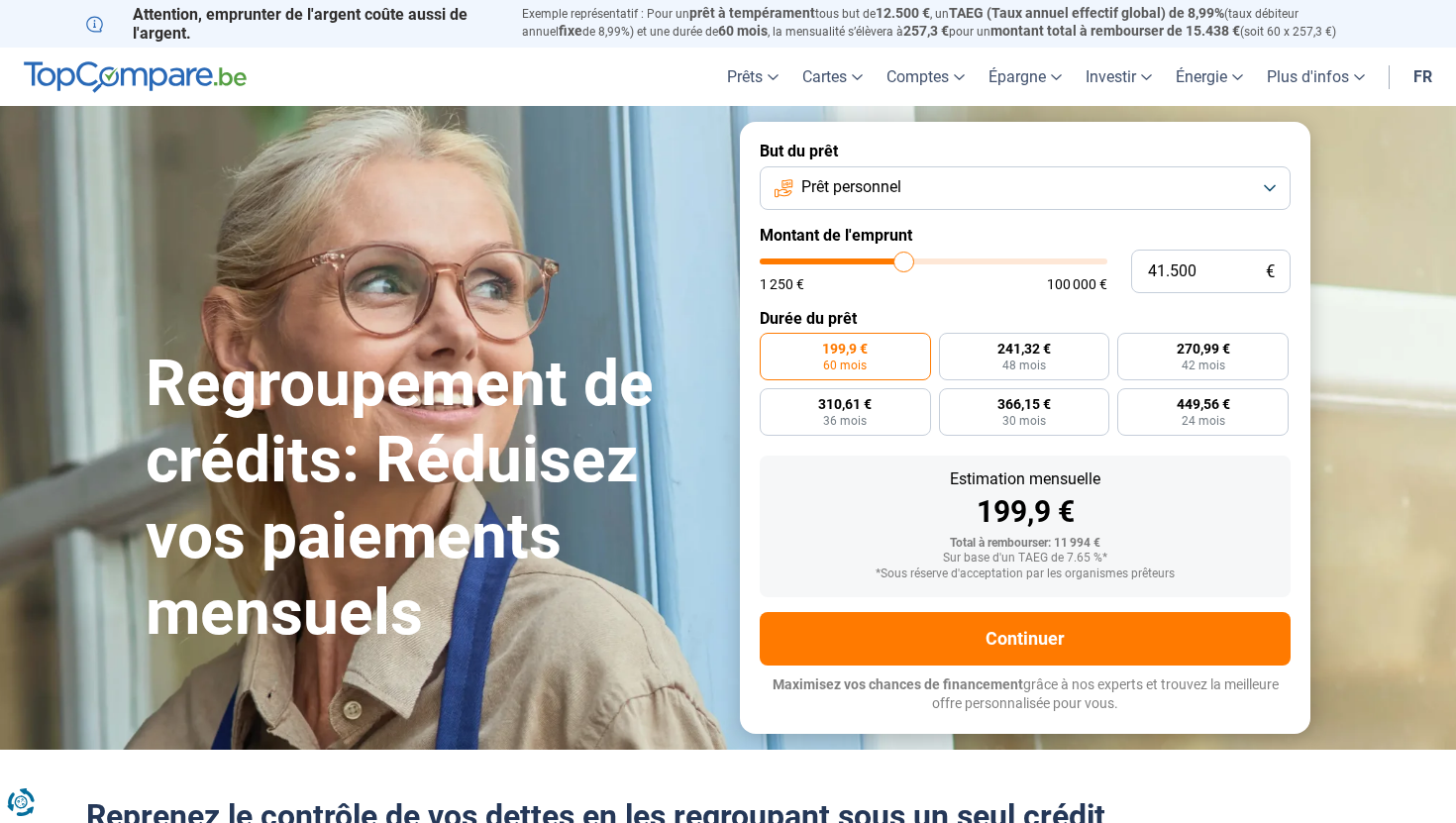 drag, startPoint x: 798, startPoint y: 261, endPoint x: 903, endPoint y: 264, distance: 105.04285 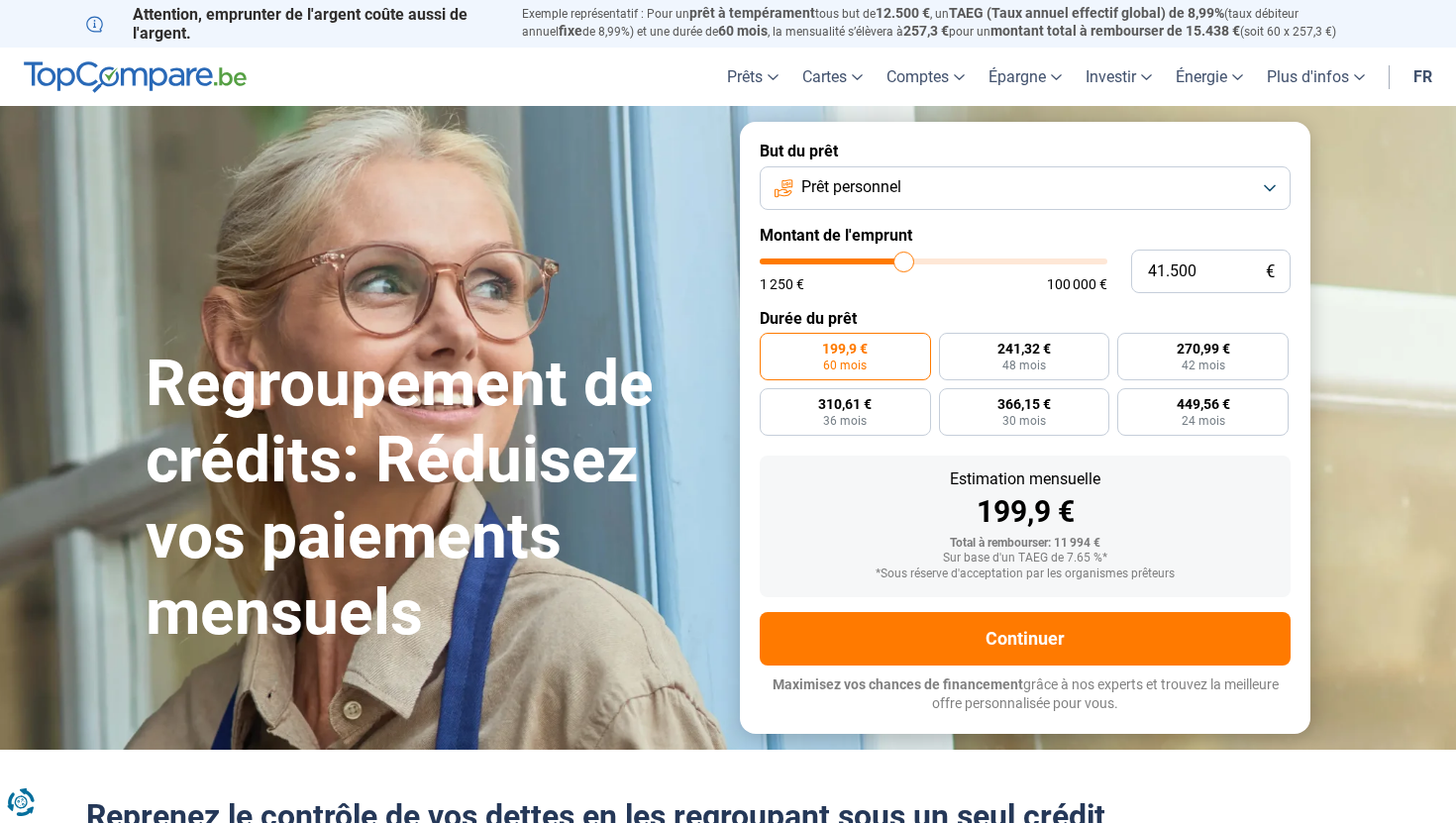 type on "41500" 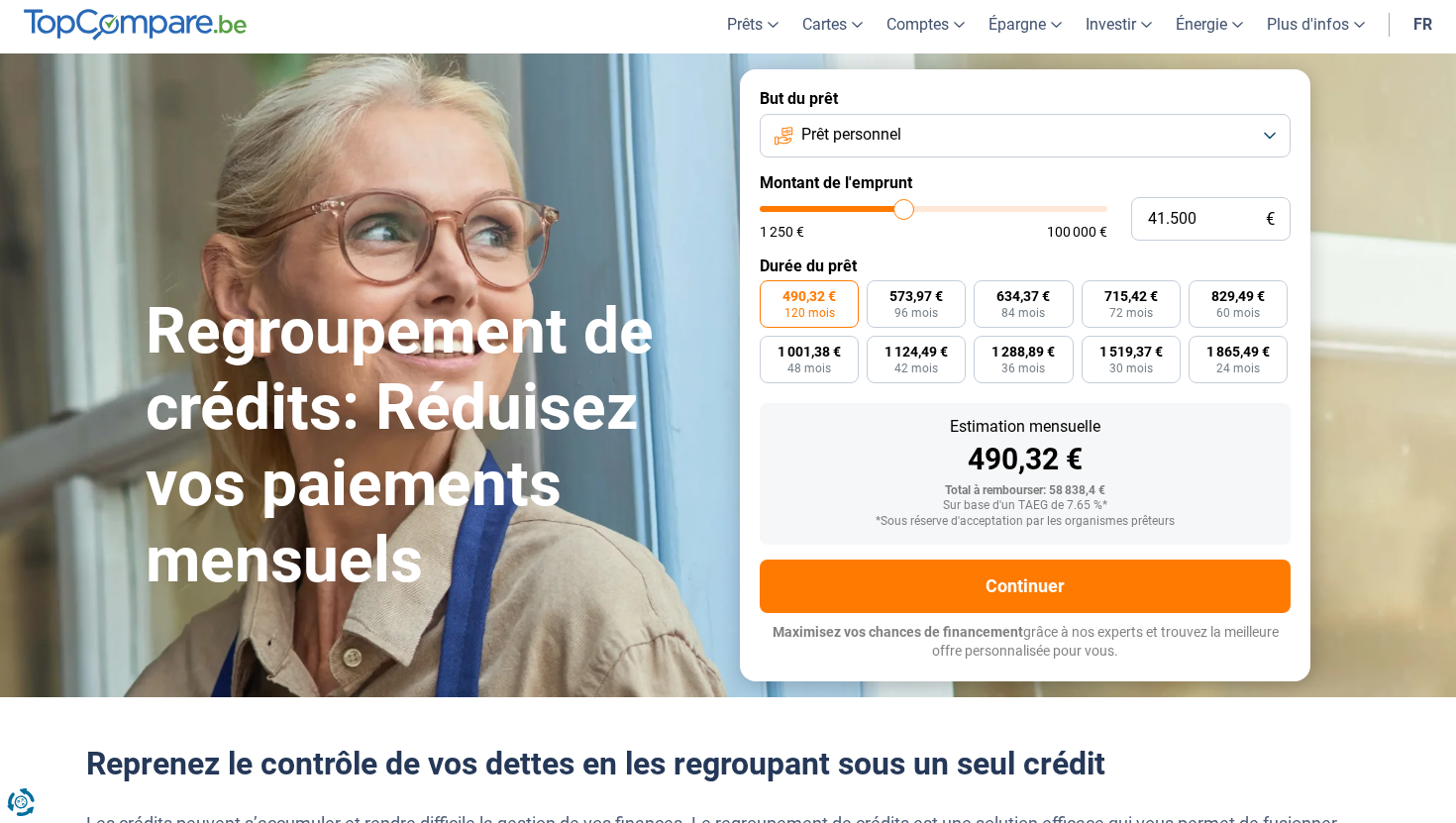 scroll, scrollTop: 53, scrollLeft: 0, axis: vertical 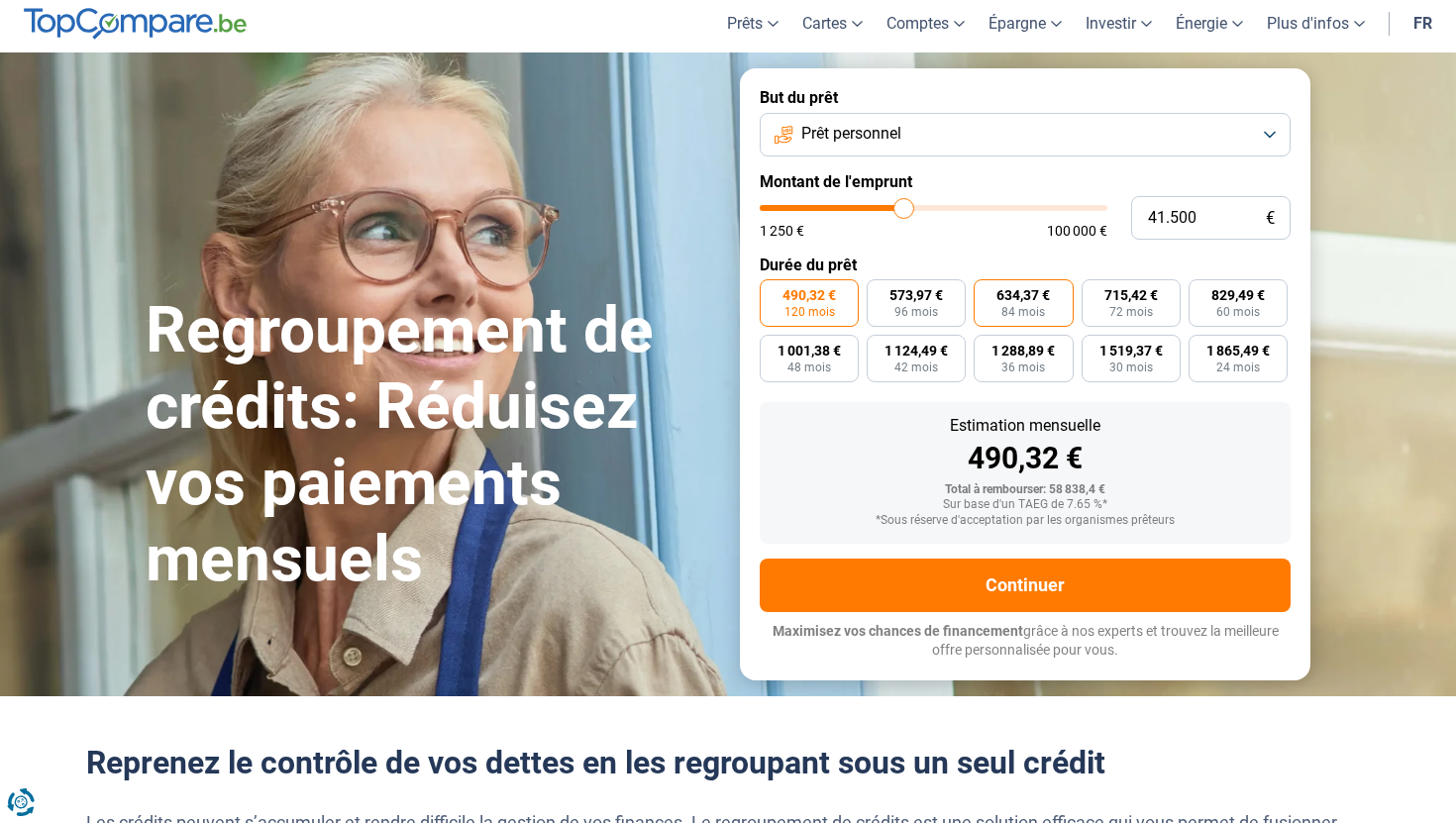 click on "84 mois" at bounding box center [1023, 312] 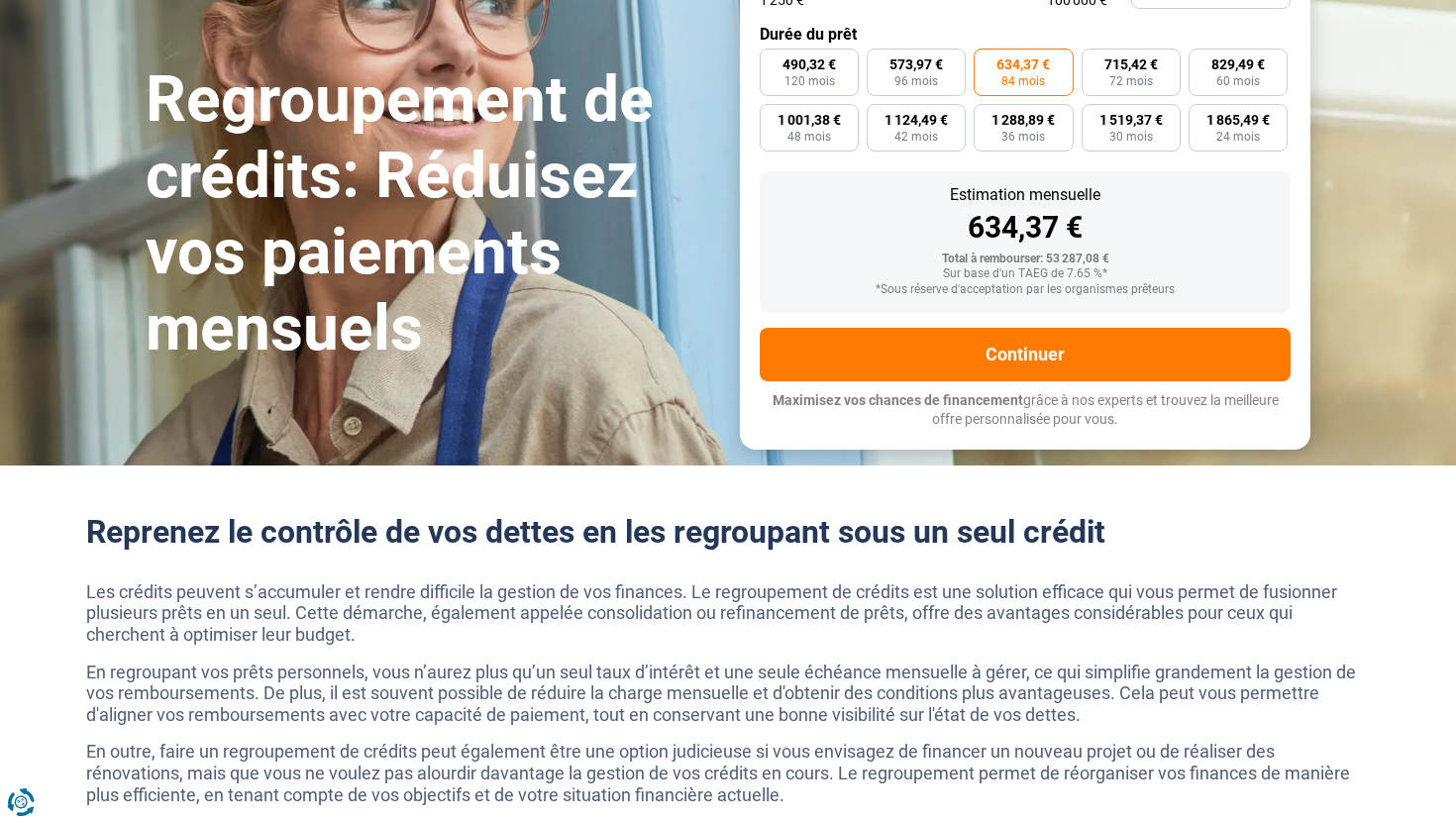 scroll, scrollTop: 0, scrollLeft: 0, axis: both 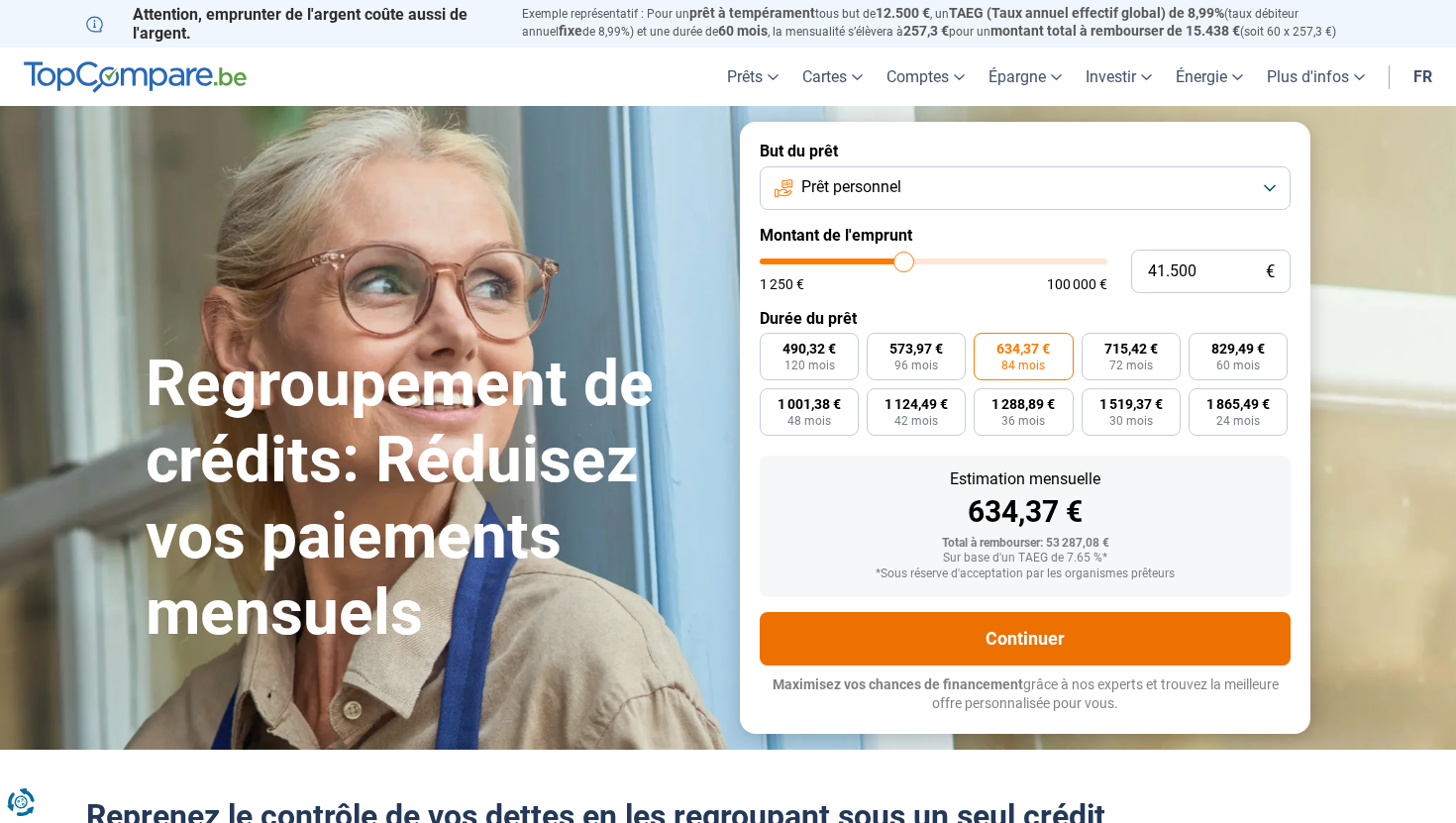 click on "Continuer" at bounding box center (1025, 639) 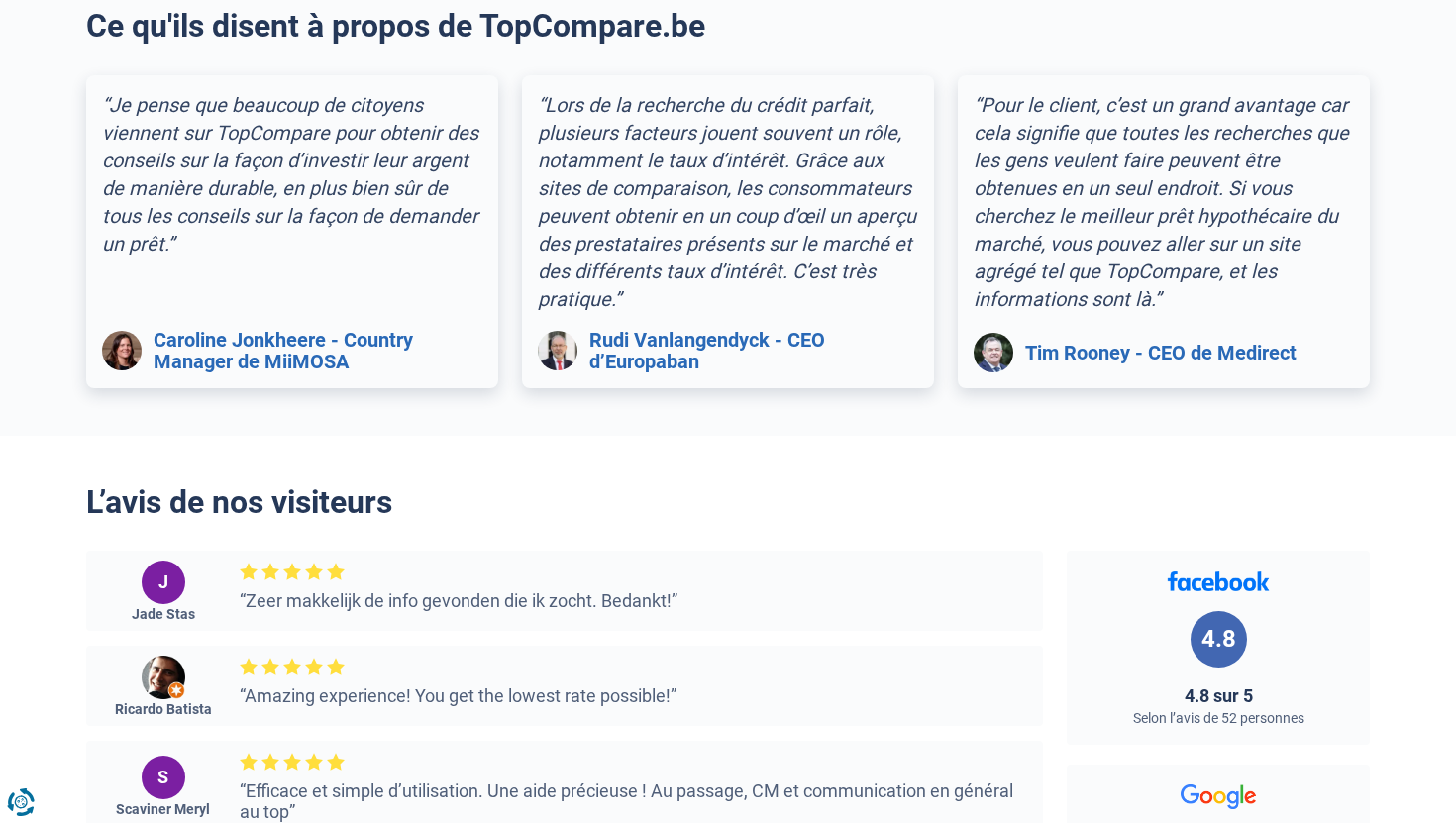 scroll, scrollTop: 2538, scrollLeft: 0, axis: vertical 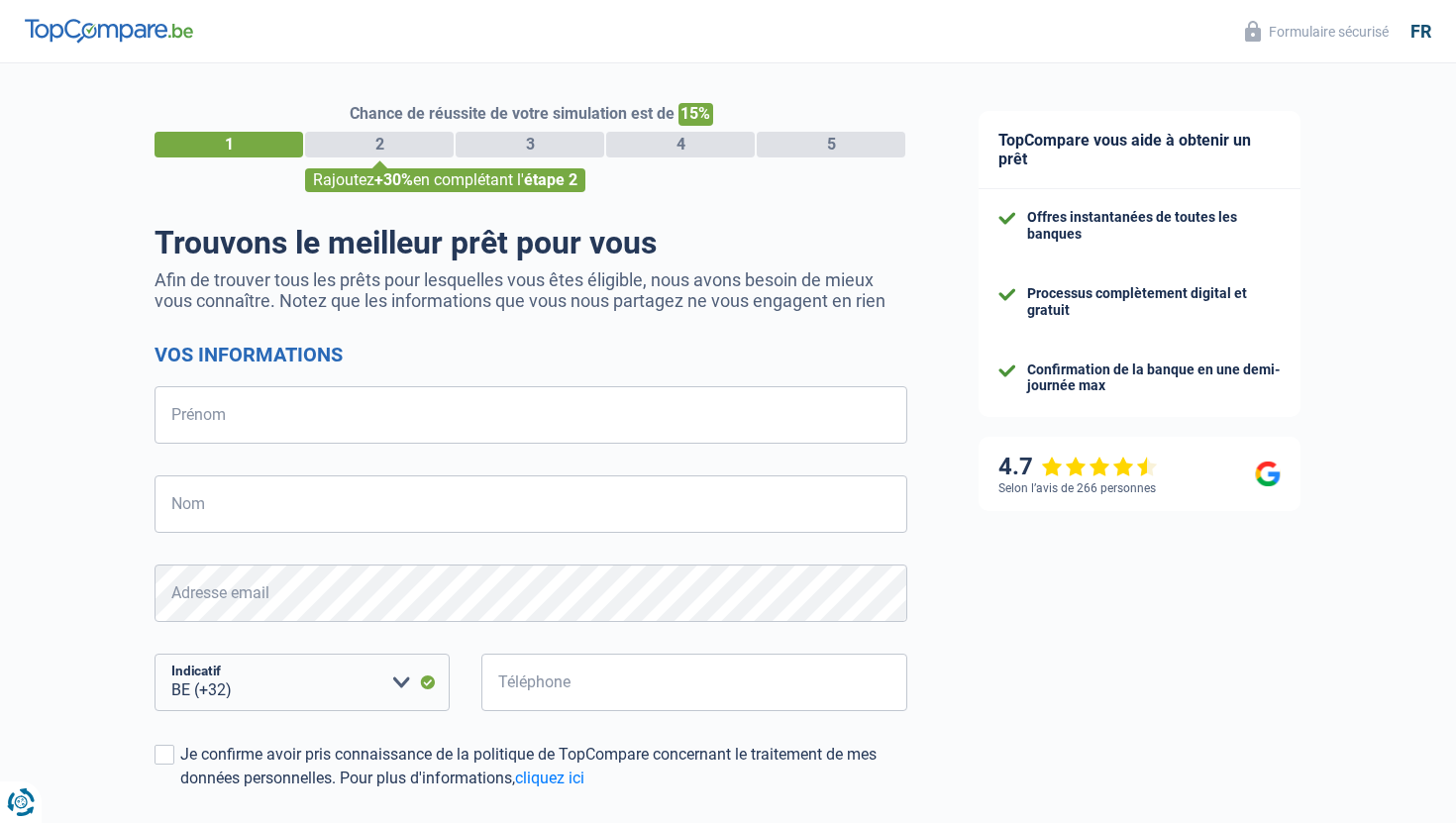 select on "32" 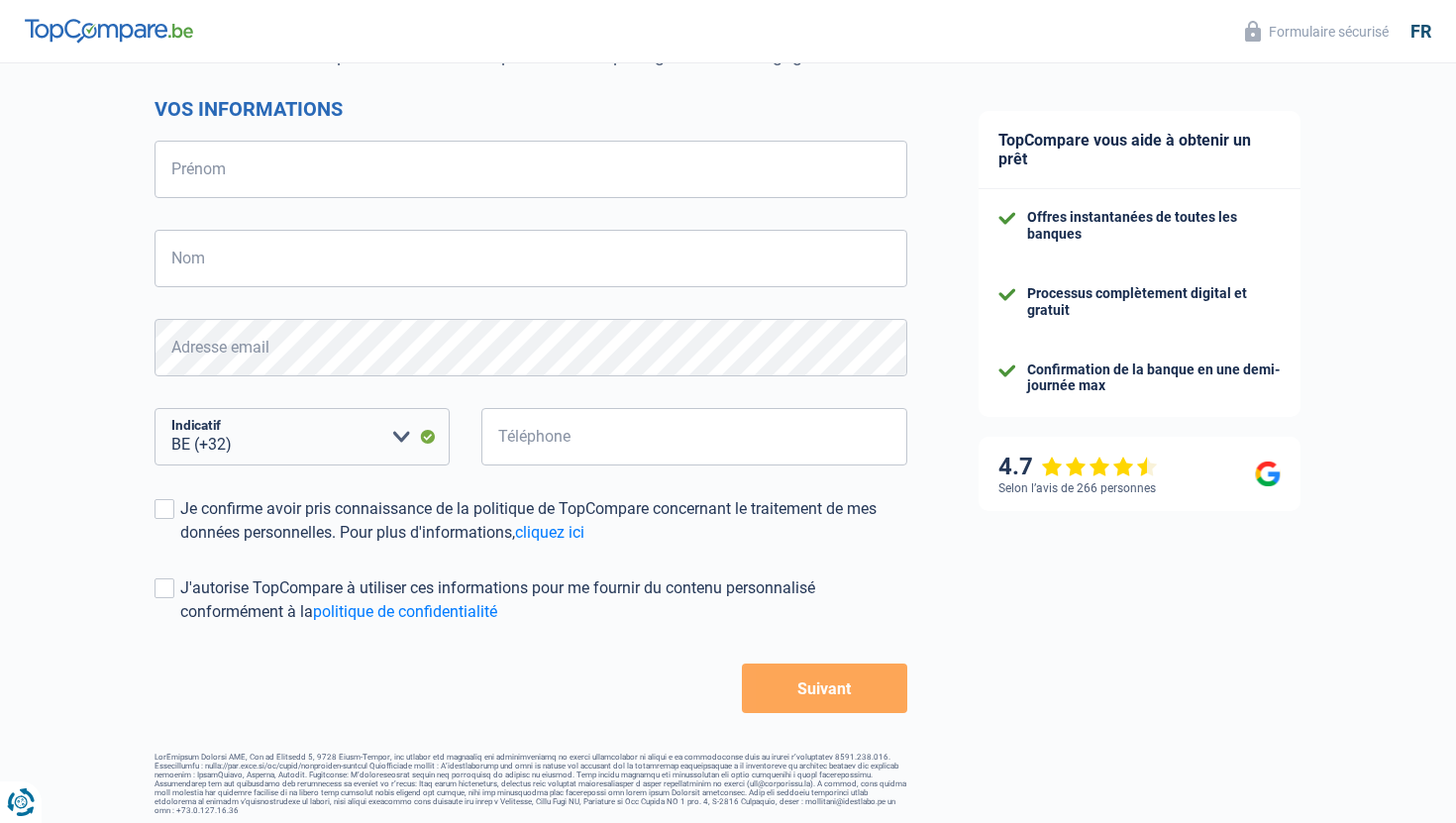 scroll, scrollTop: 248, scrollLeft: 0, axis: vertical 